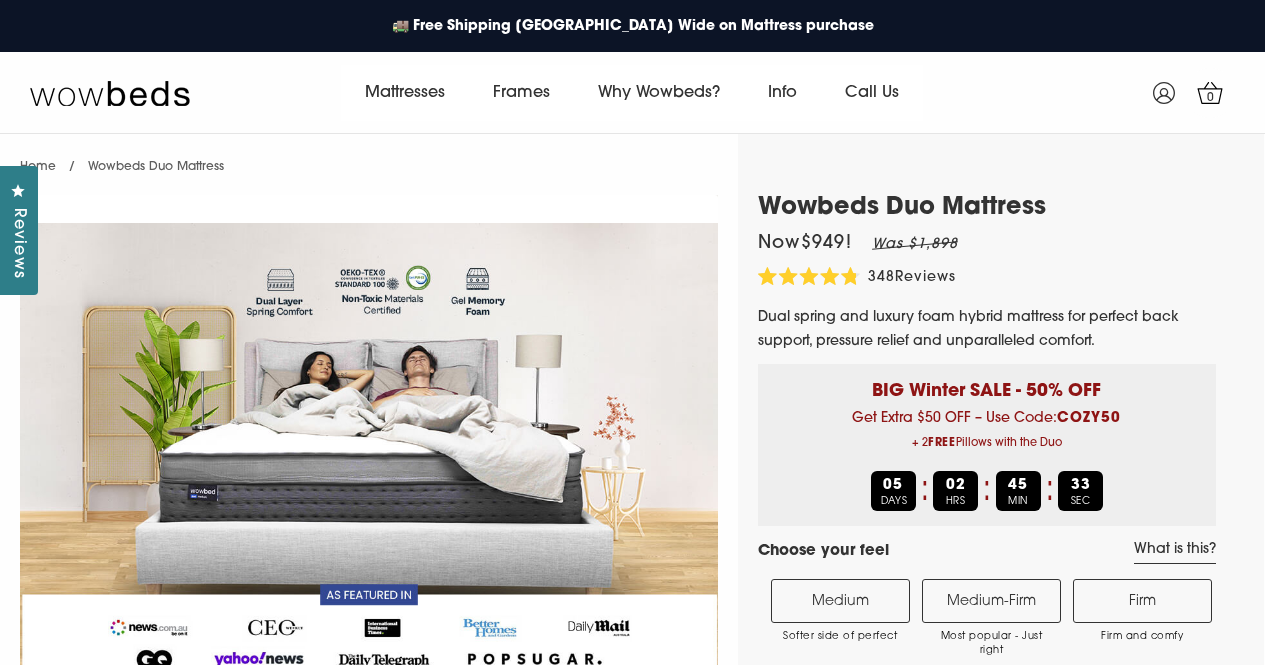select on "Medium-Firm" 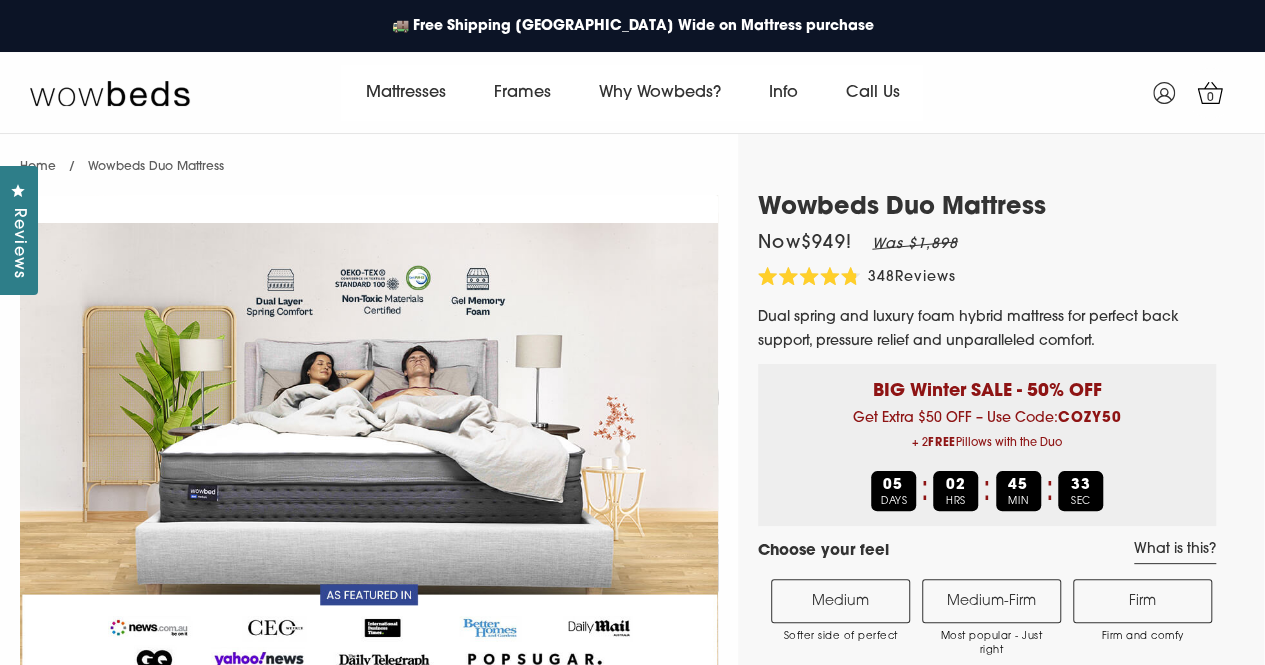 scroll, scrollTop: 0, scrollLeft: 0, axis: both 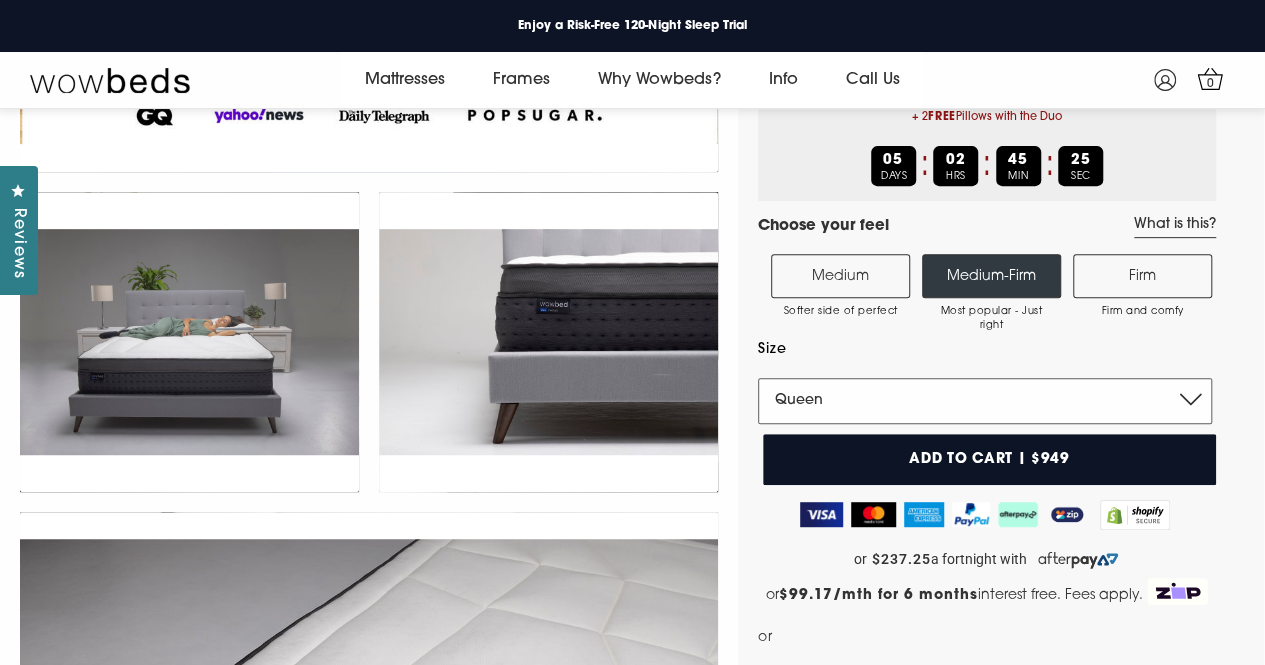 click on "Single King Single Double Queen King" at bounding box center (985, 401) 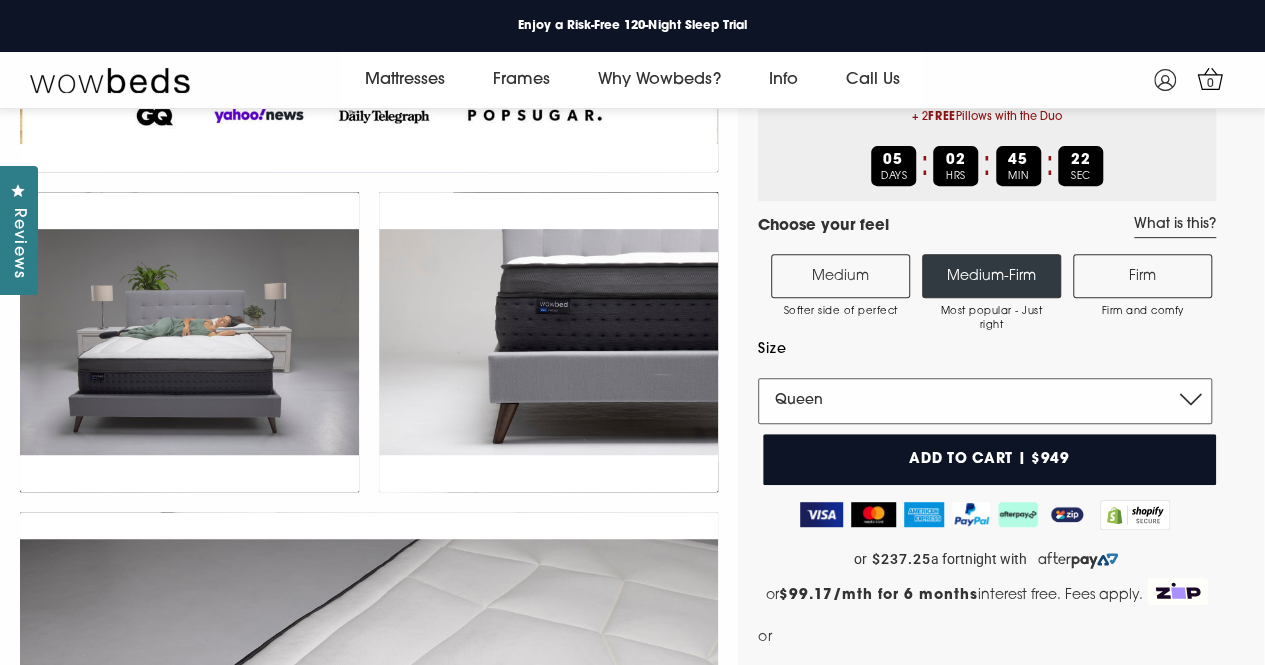 select on "King" 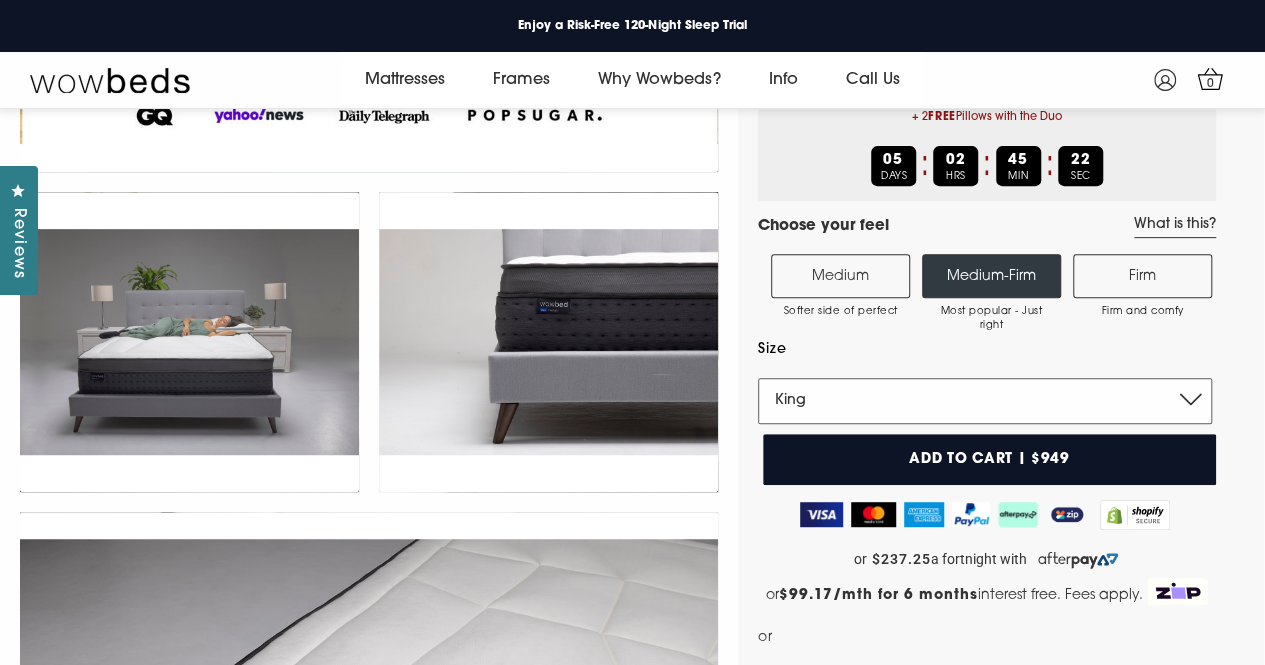 click on "Single King Single Double Queen King" at bounding box center [985, 401] 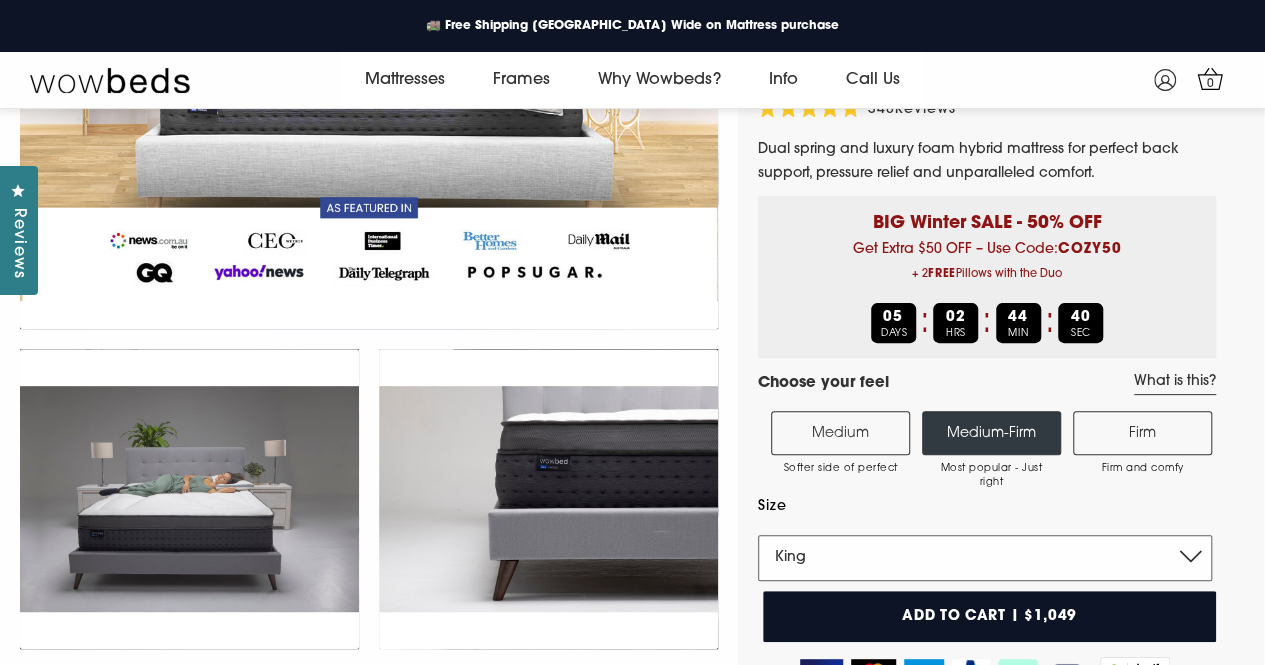 scroll, scrollTop: 143, scrollLeft: 0, axis: vertical 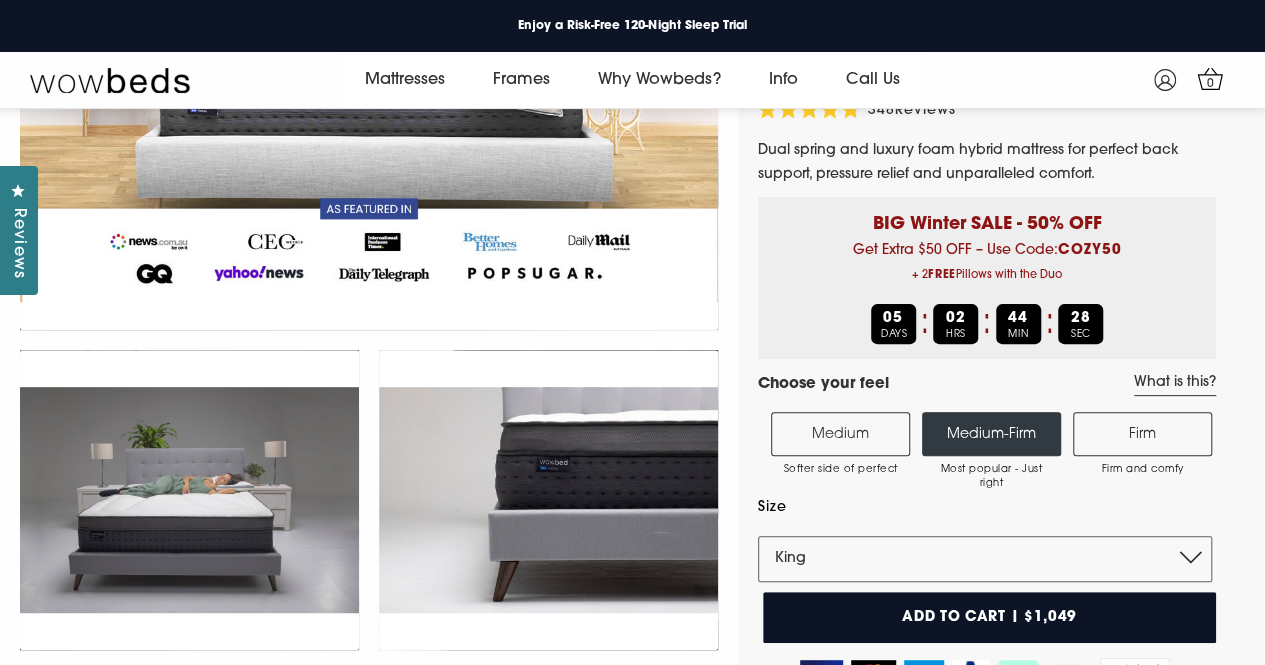 click on "Add to cart | $1,049" at bounding box center [989, 617] 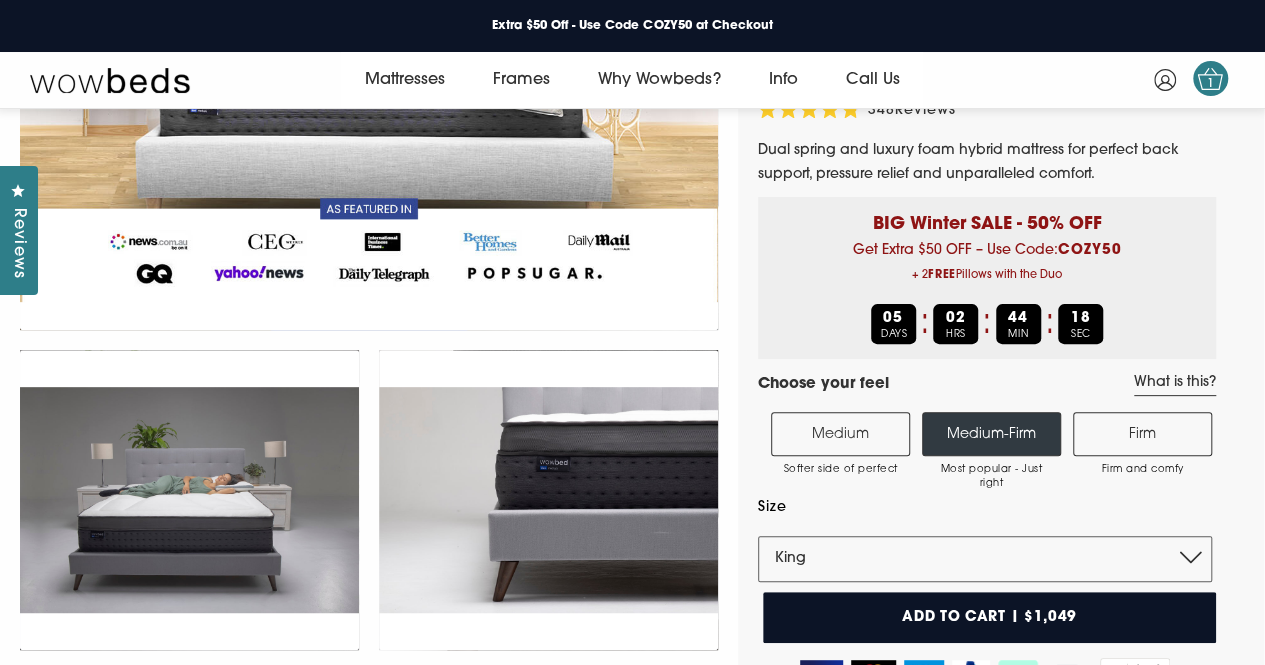 click on "1" at bounding box center [1210, 84] 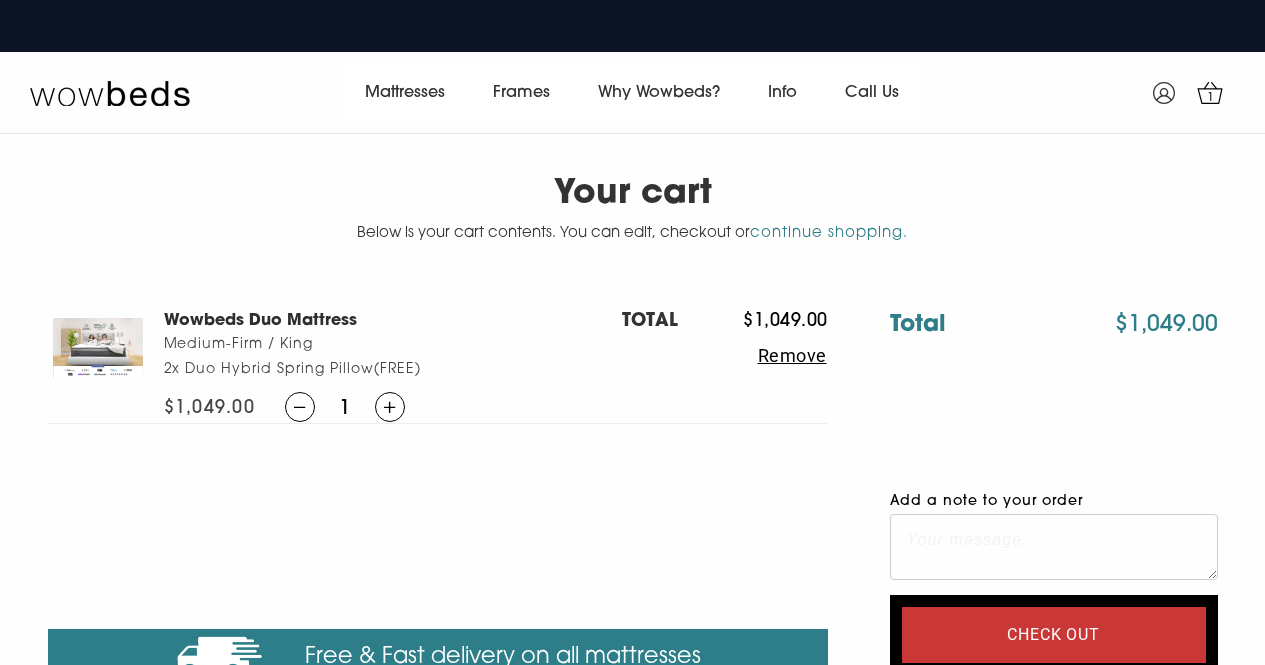 scroll, scrollTop: 0, scrollLeft: 0, axis: both 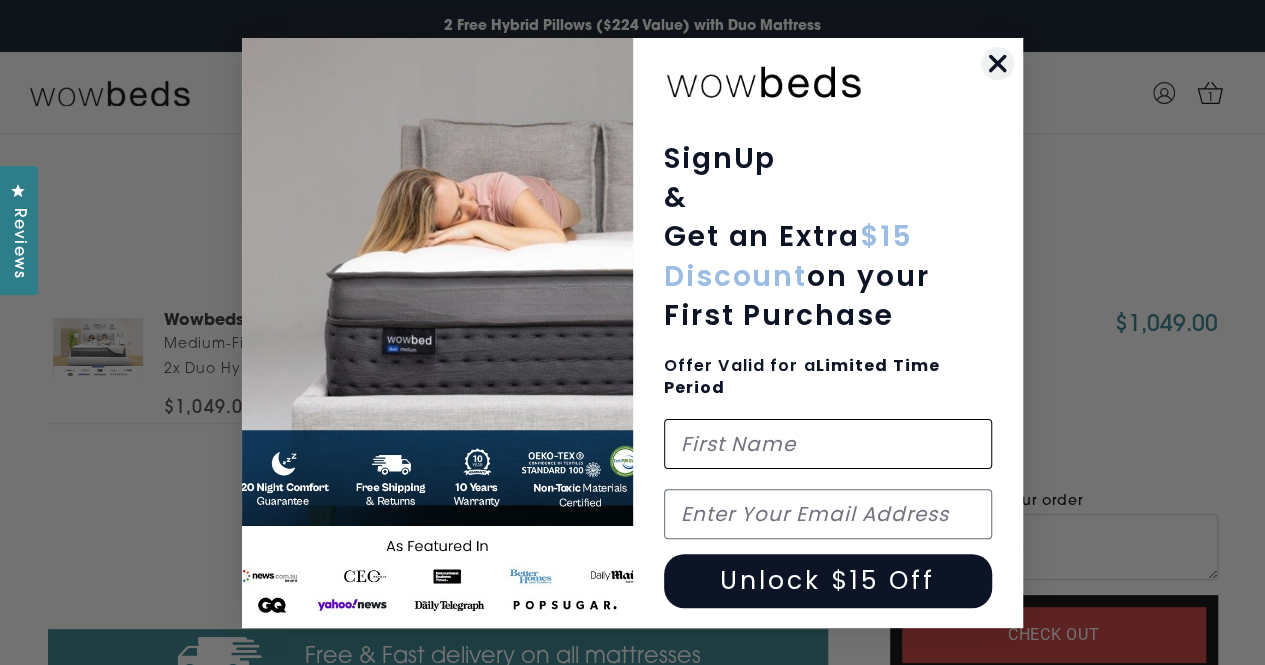 click at bounding box center [828, 444] 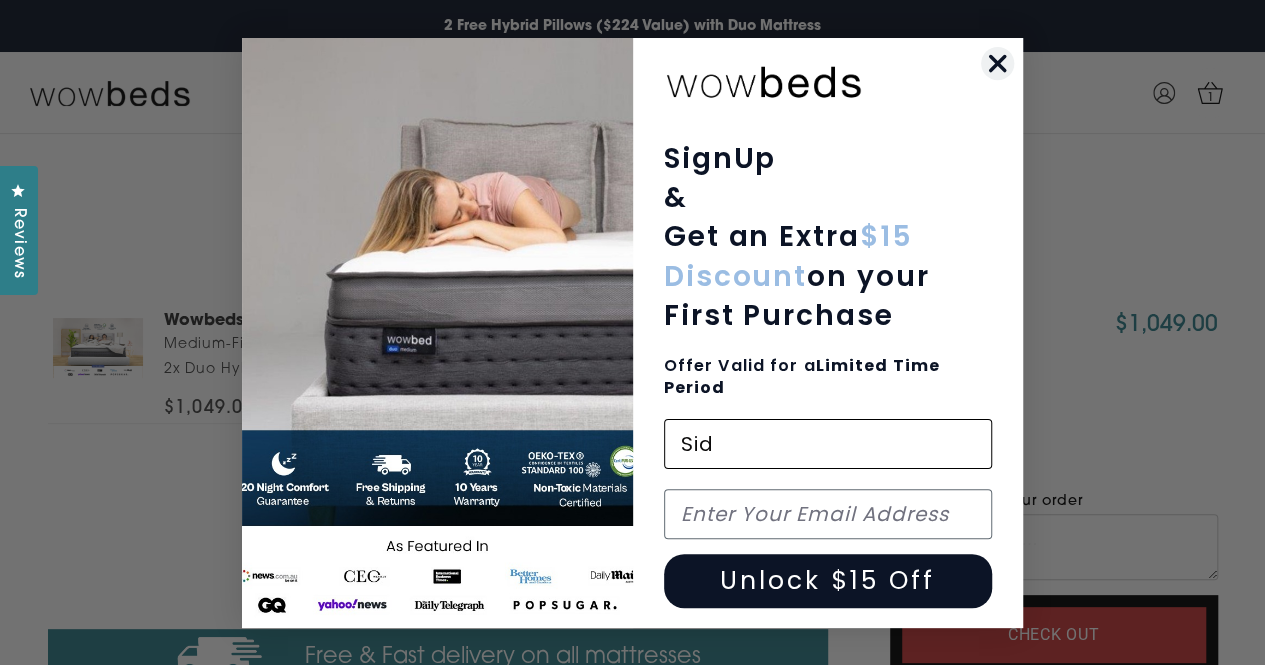 type on "sid_kapoor@Hotmail.com" 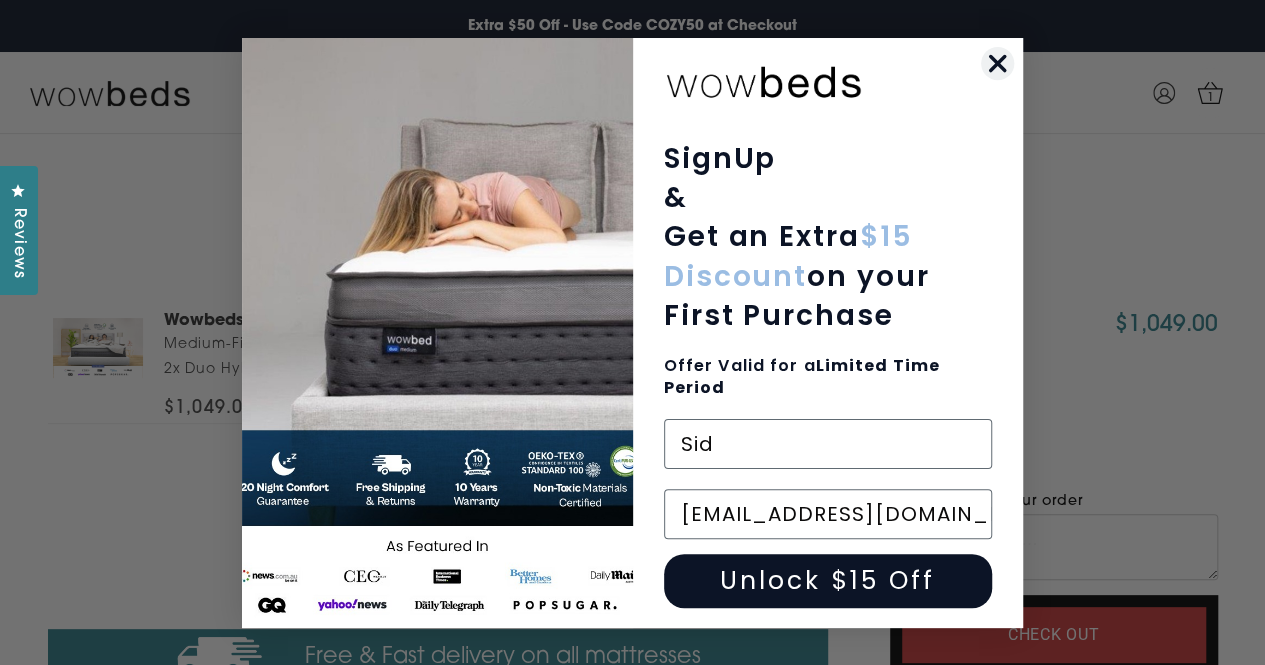 click 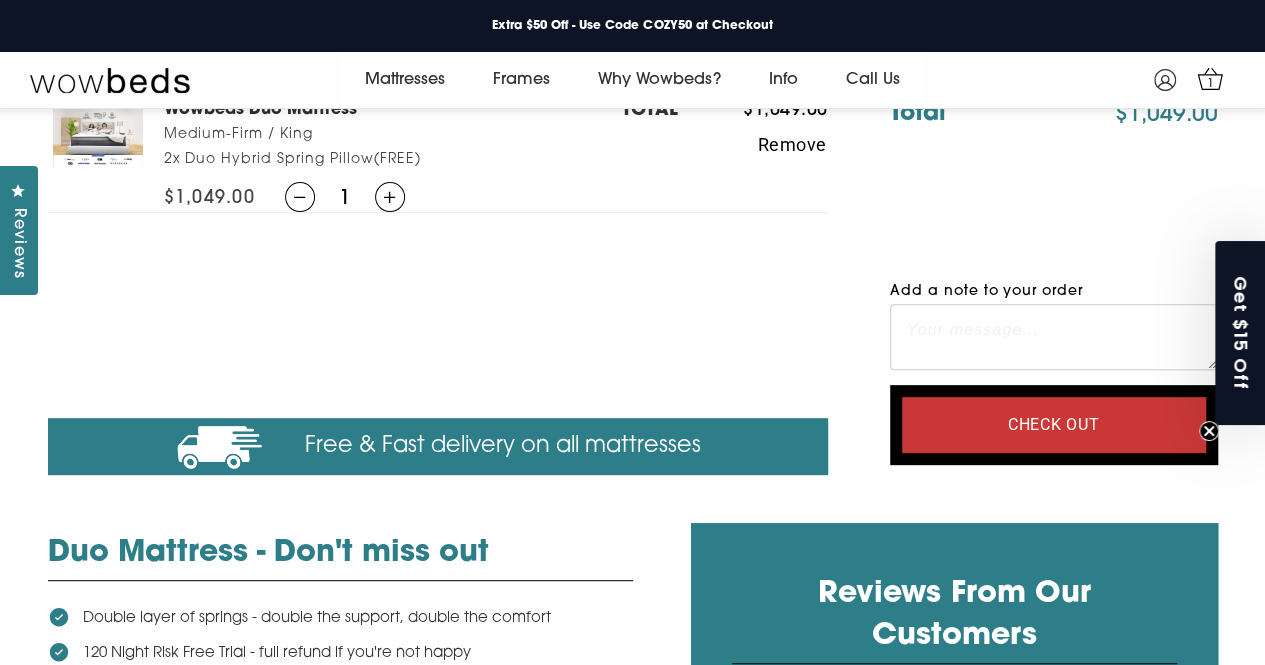 scroll, scrollTop: 187, scrollLeft: 0, axis: vertical 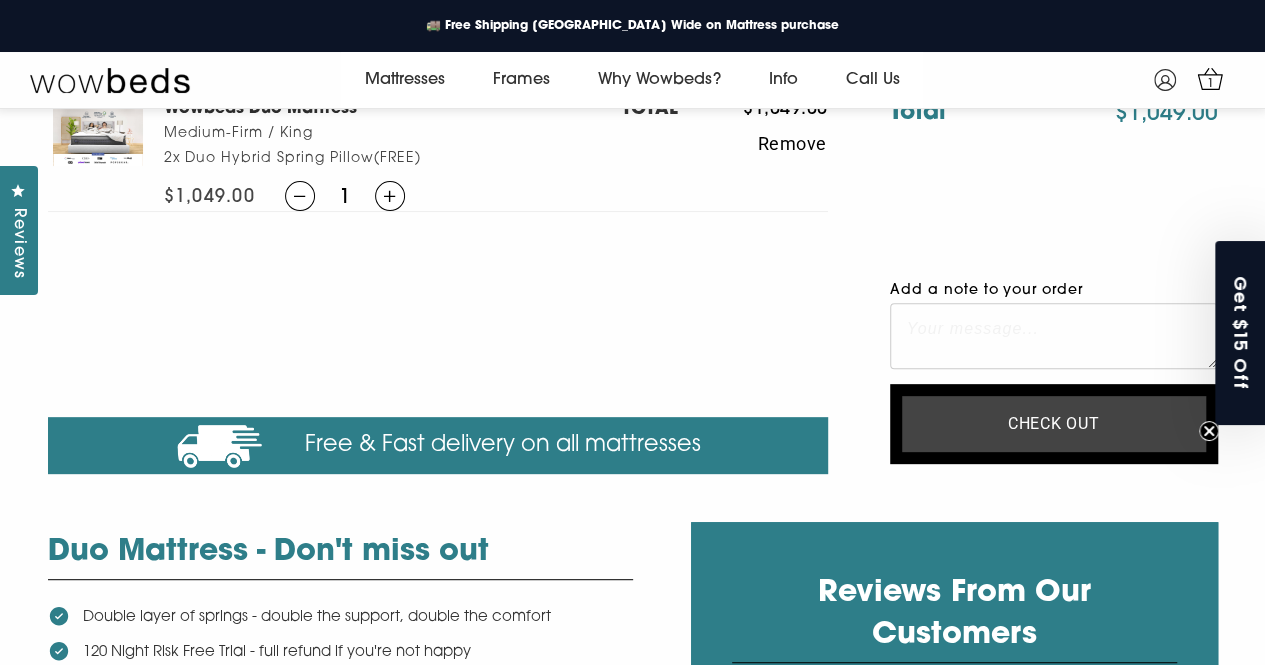 click on "Check out" at bounding box center [1054, 424] 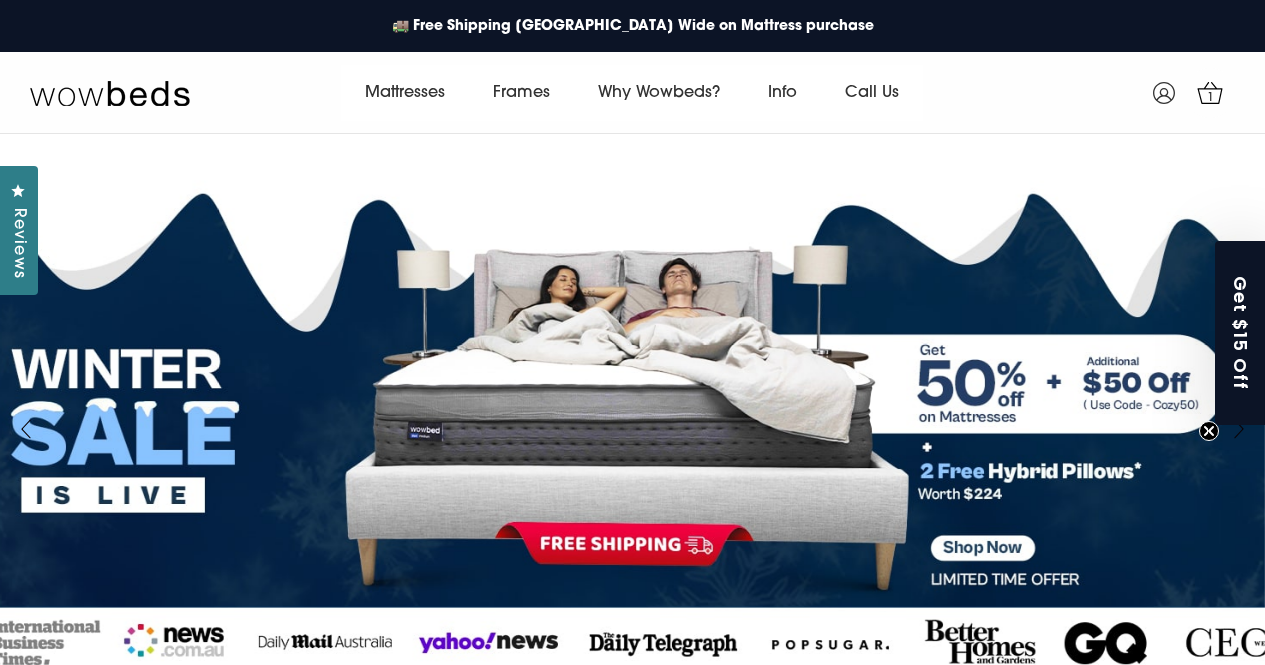 scroll, scrollTop: 0, scrollLeft: 0, axis: both 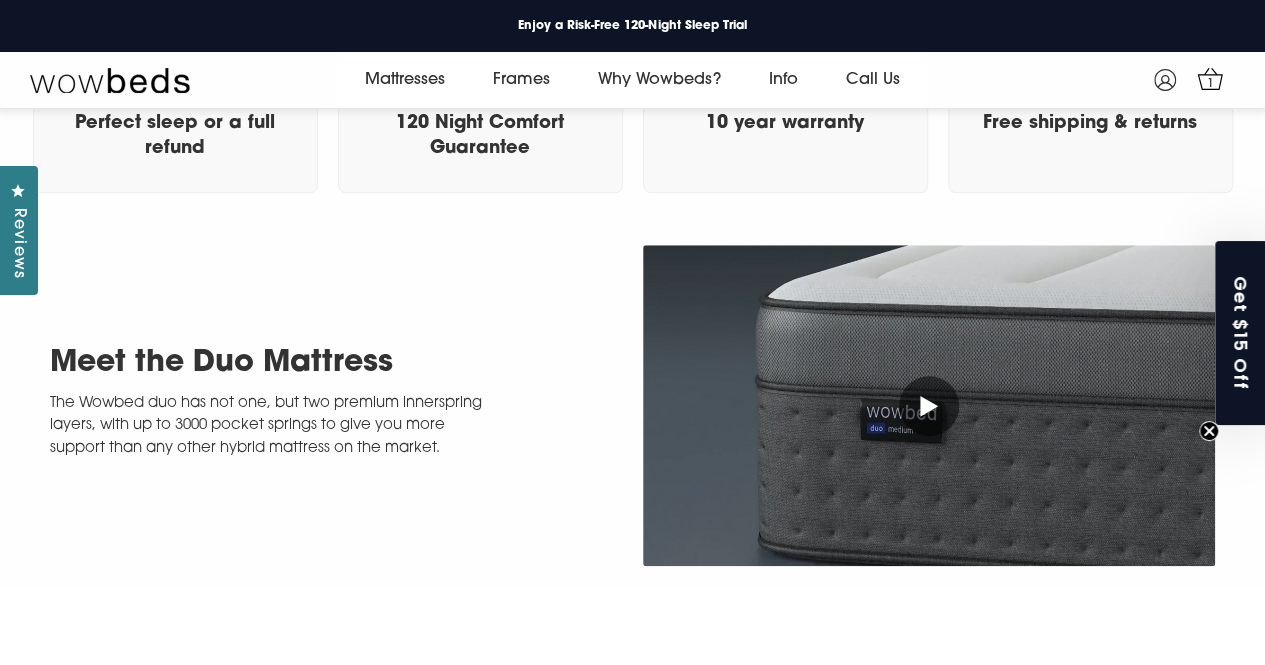 click 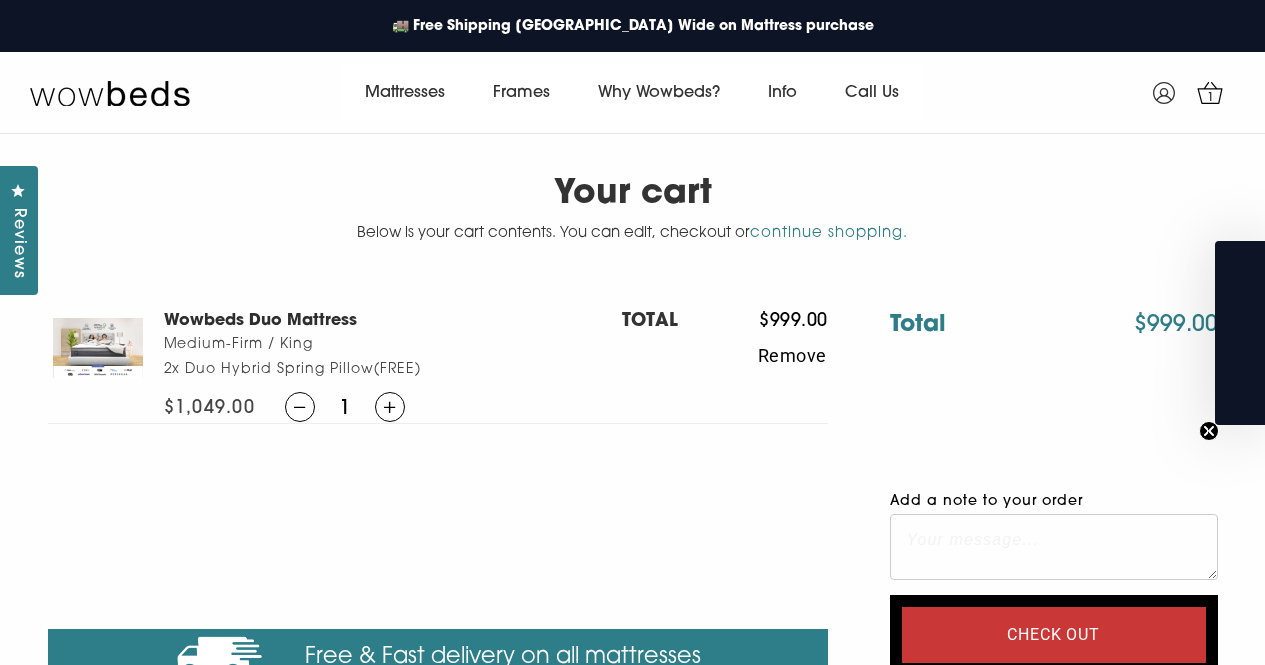 scroll, scrollTop: 212, scrollLeft: 0, axis: vertical 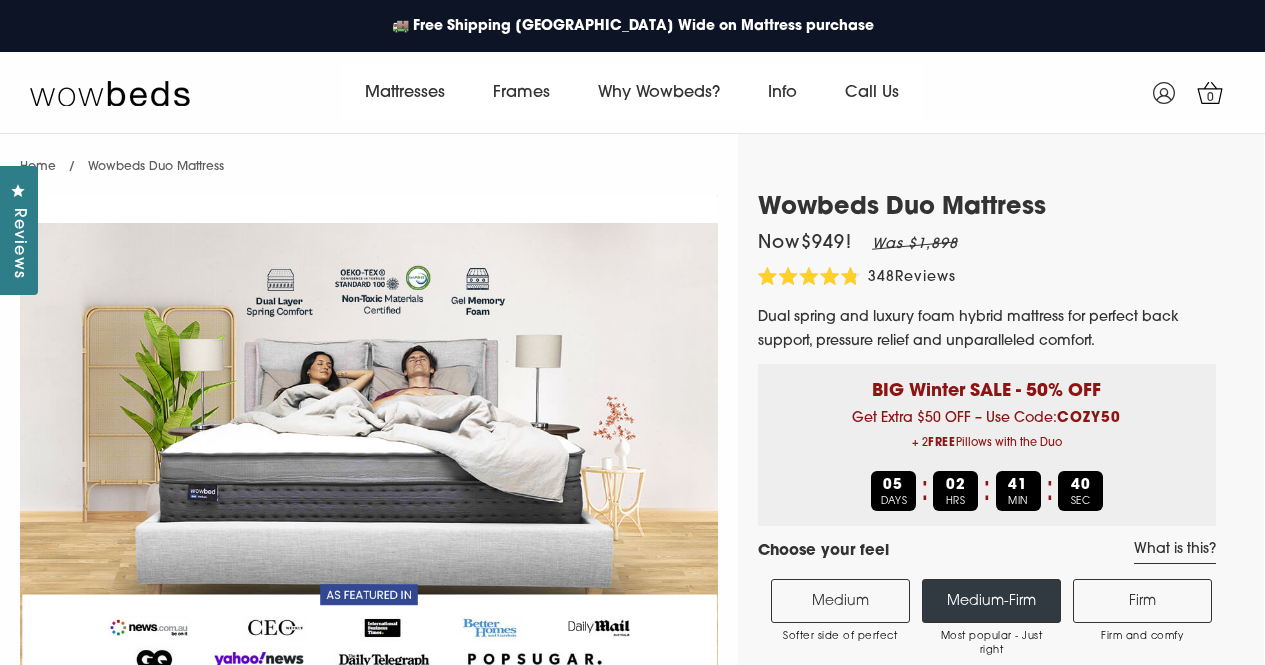 select on "Medium-Firm" 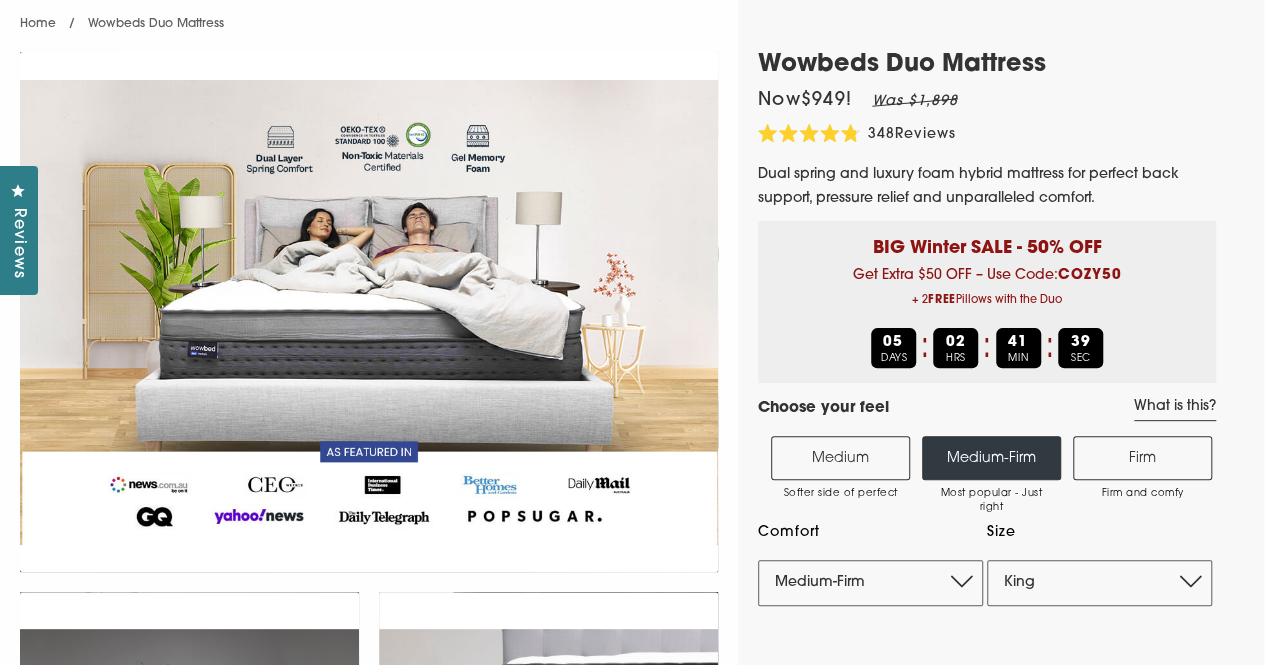 scroll, scrollTop: 143, scrollLeft: 0, axis: vertical 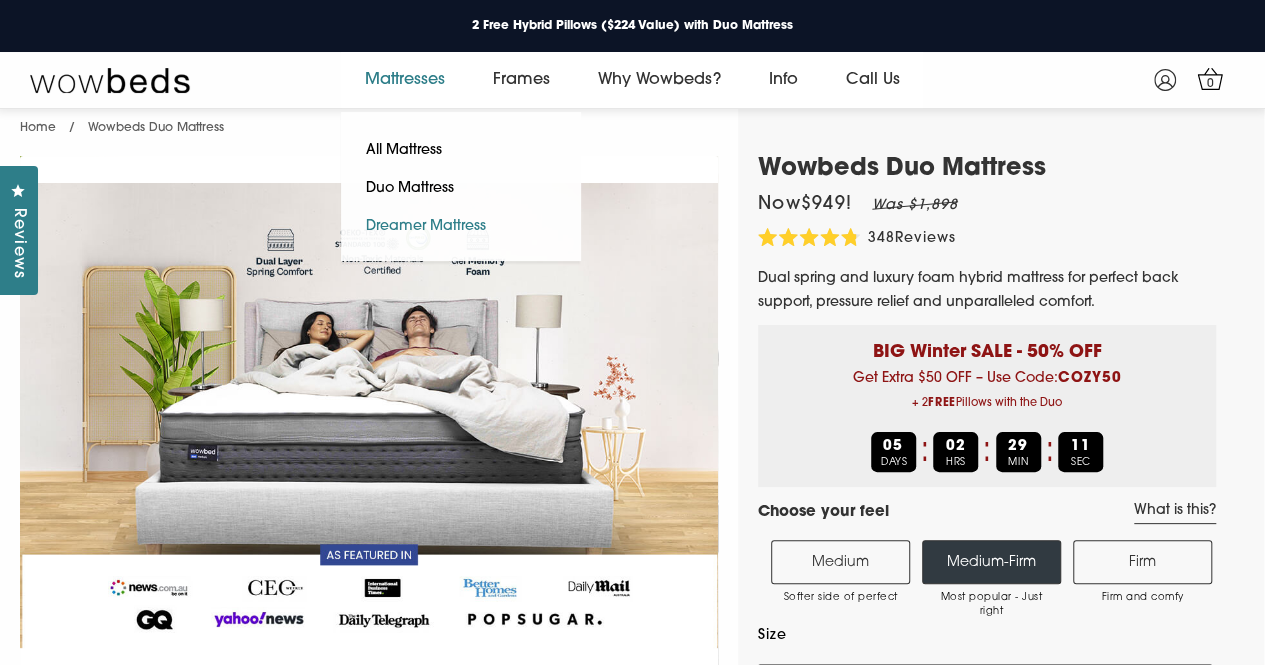 click on "Dreamer Mattress" at bounding box center (426, 227) 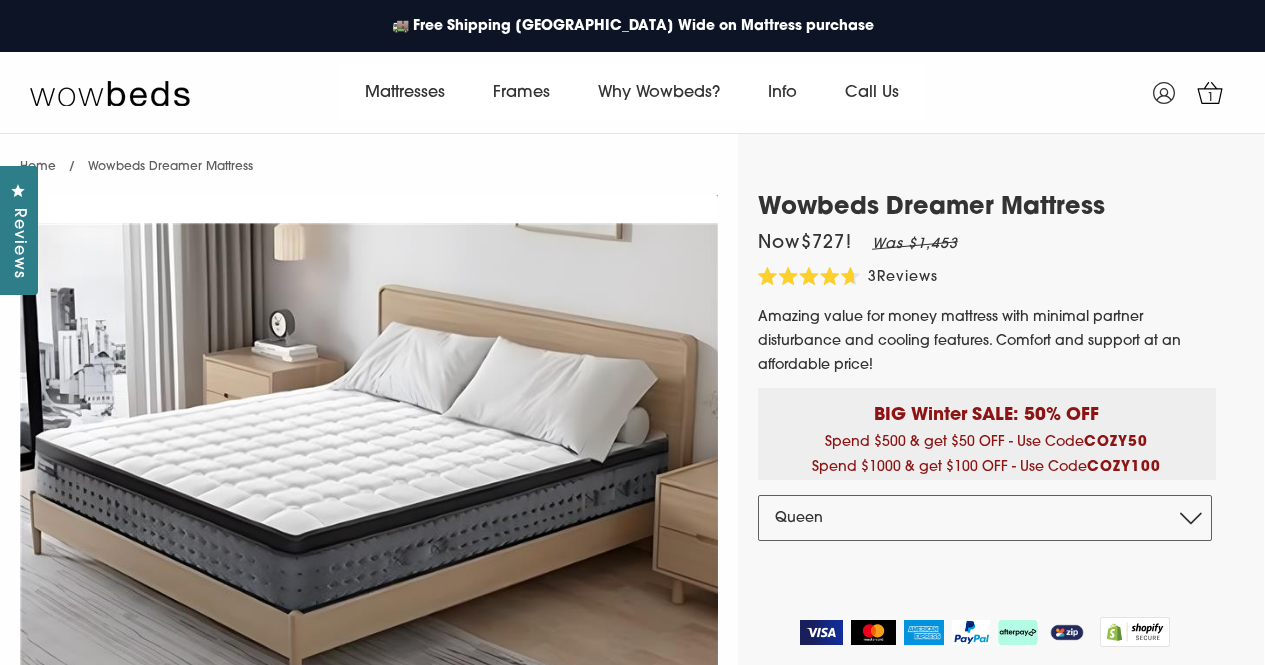 scroll, scrollTop: 0, scrollLeft: 0, axis: both 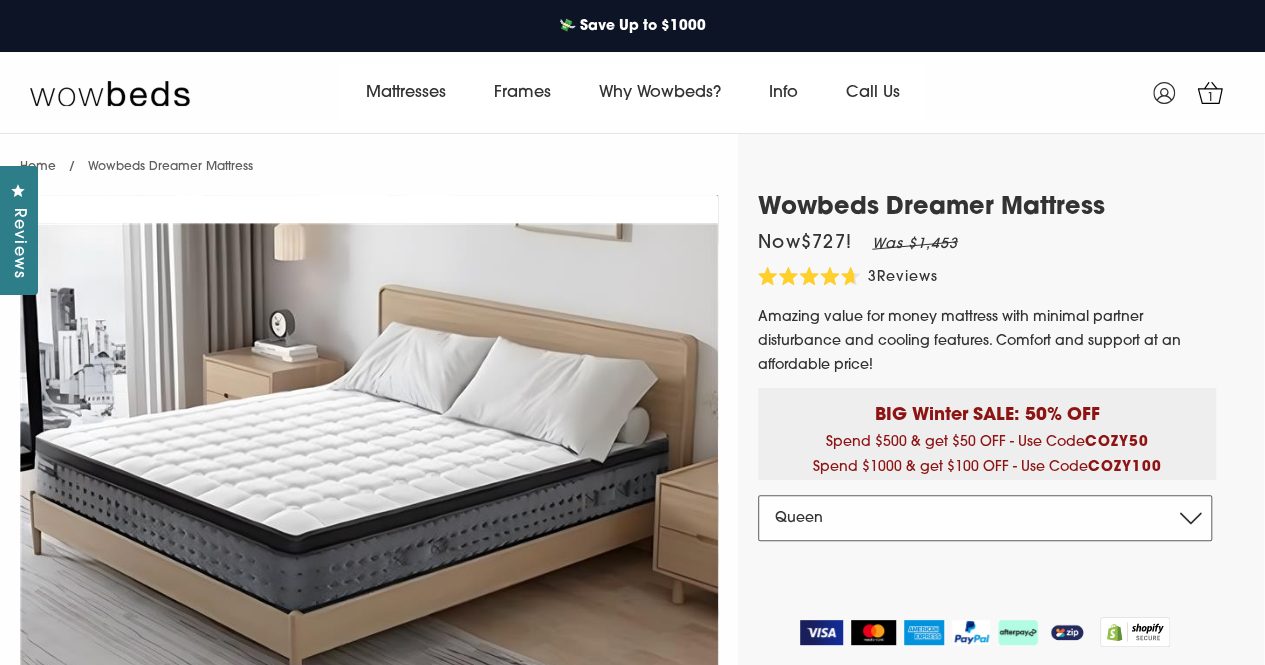 click on "Double Queen King" at bounding box center [985, 518] 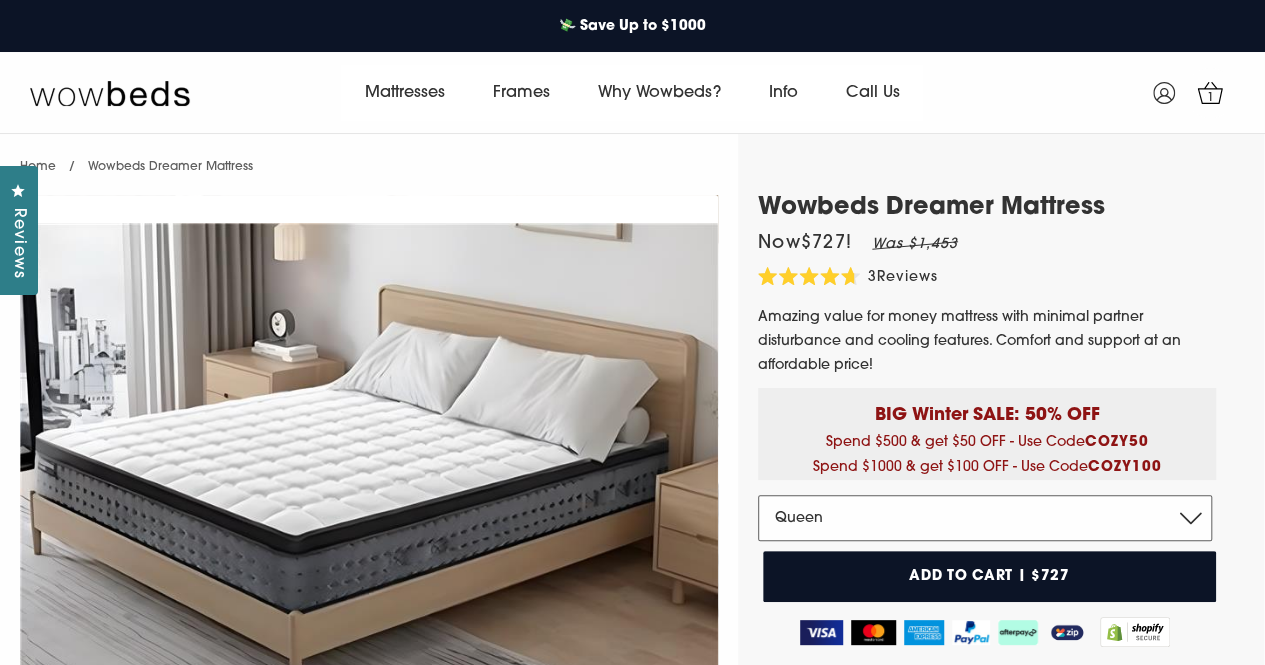 select on "King" 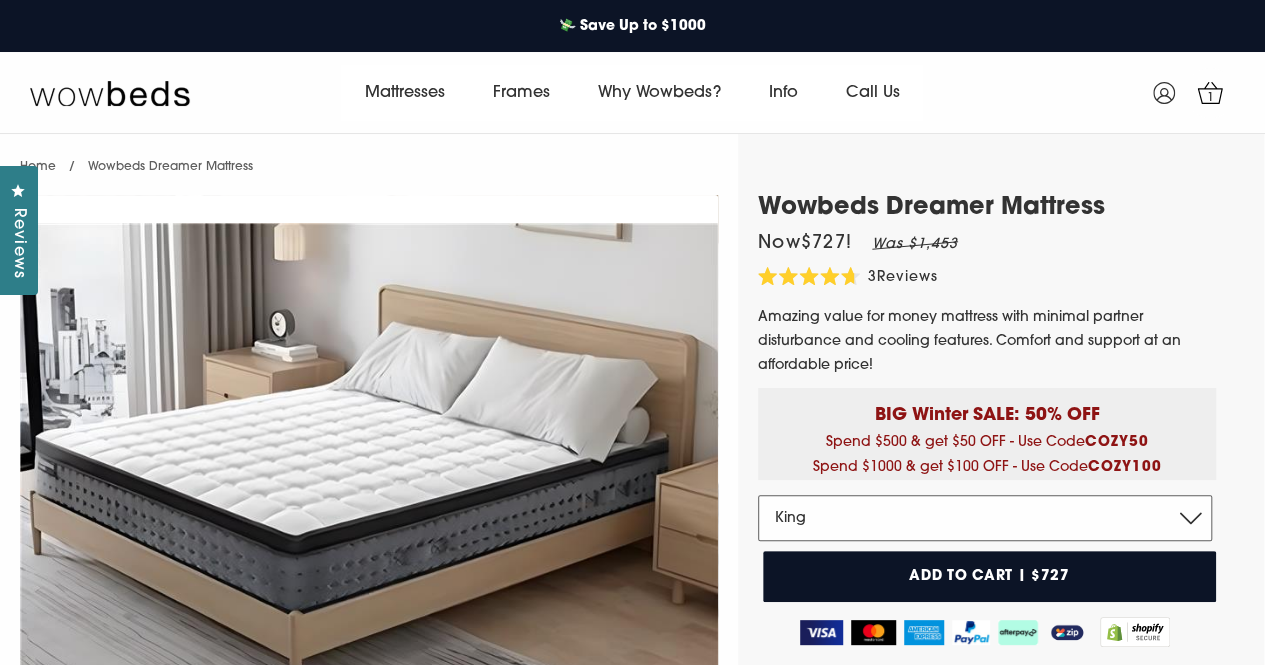 click on "Double Queen King" at bounding box center [985, 518] 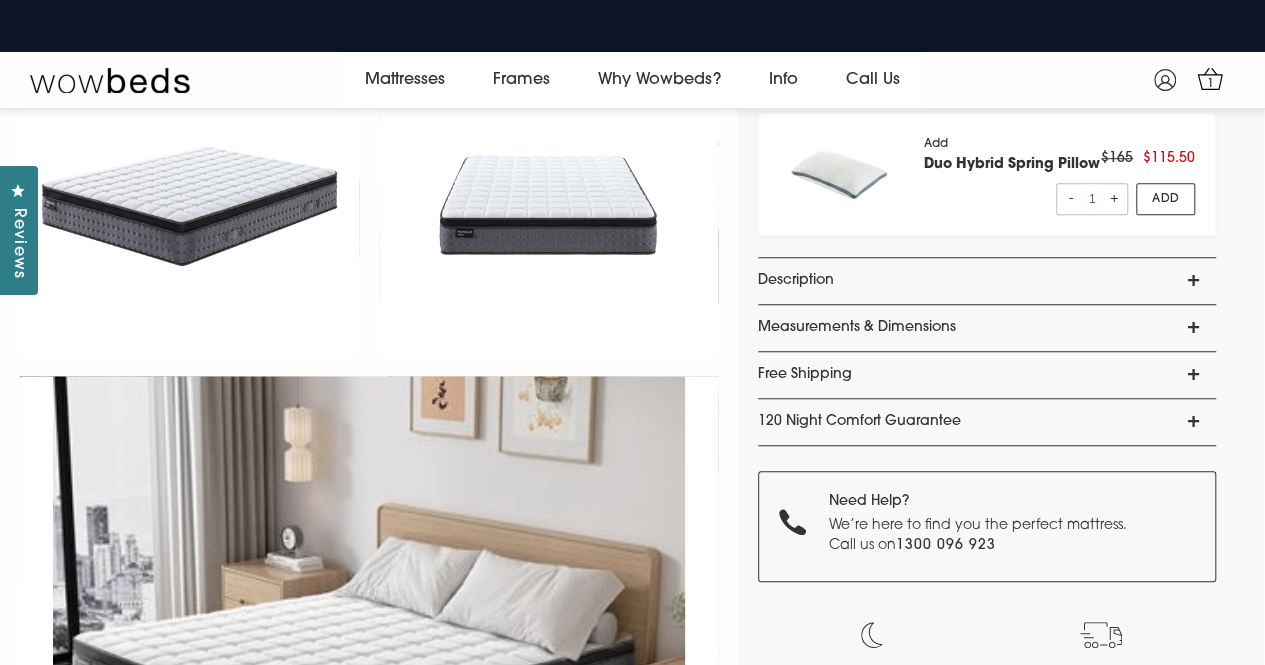 scroll, scrollTop: 654, scrollLeft: 0, axis: vertical 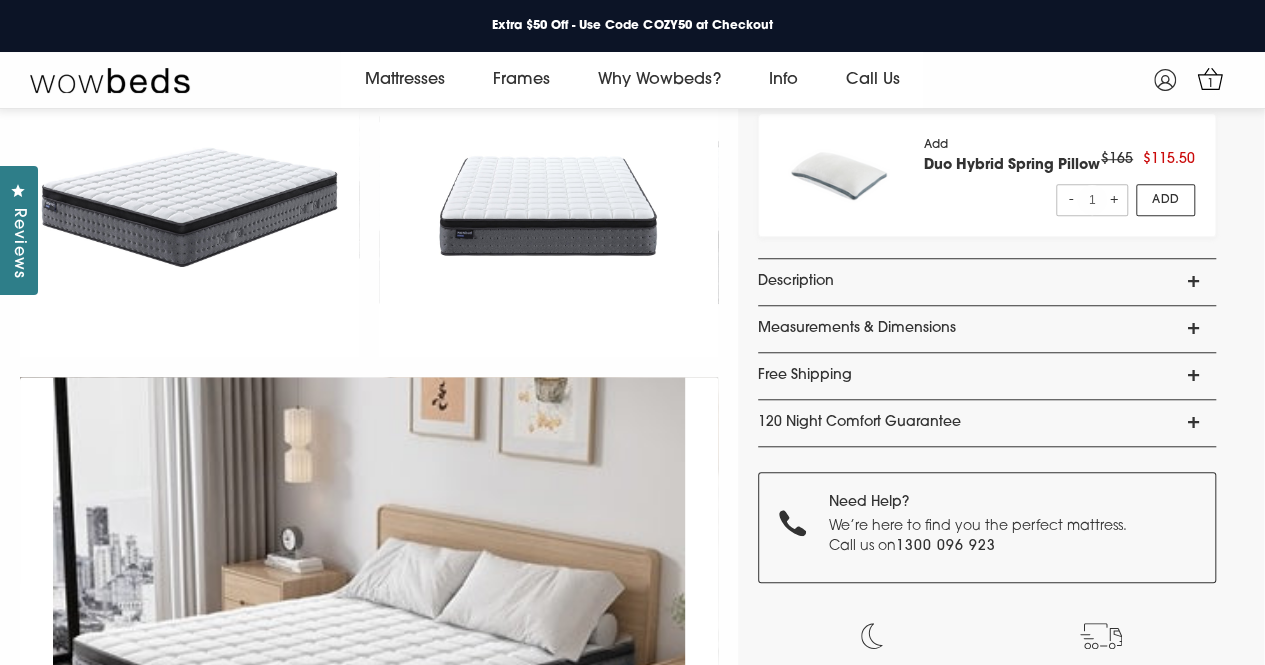 click on "Description" at bounding box center (987, 282) 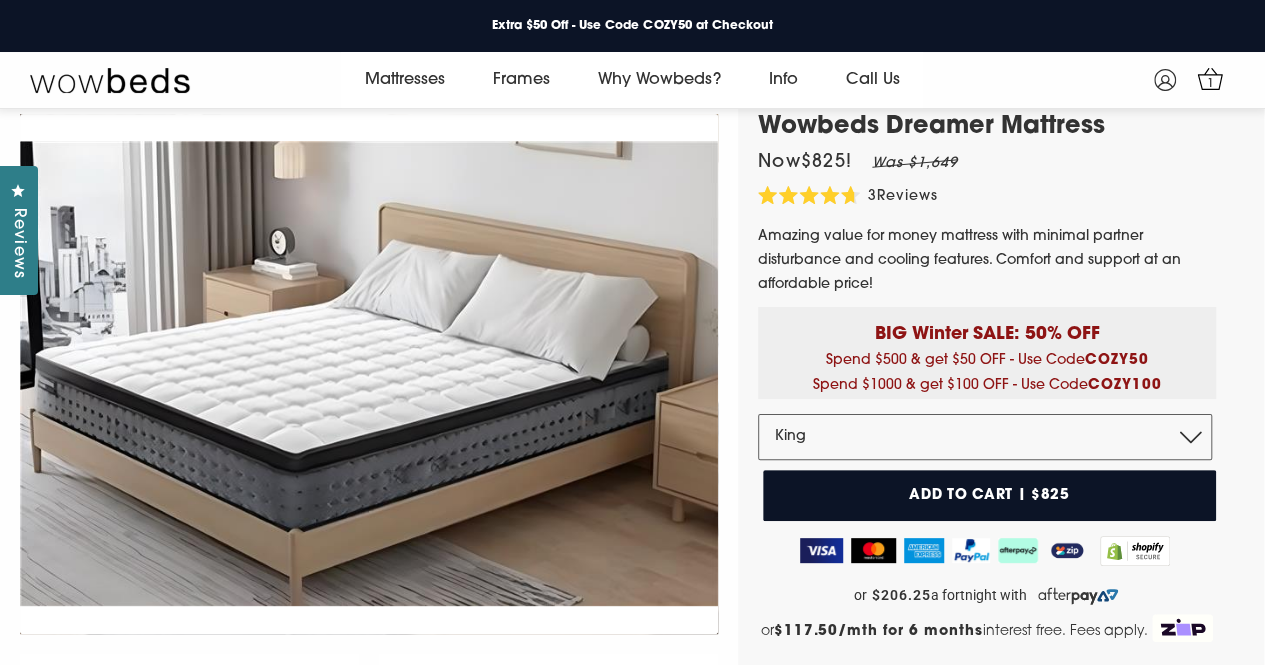 scroll, scrollTop: 0, scrollLeft: 0, axis: both 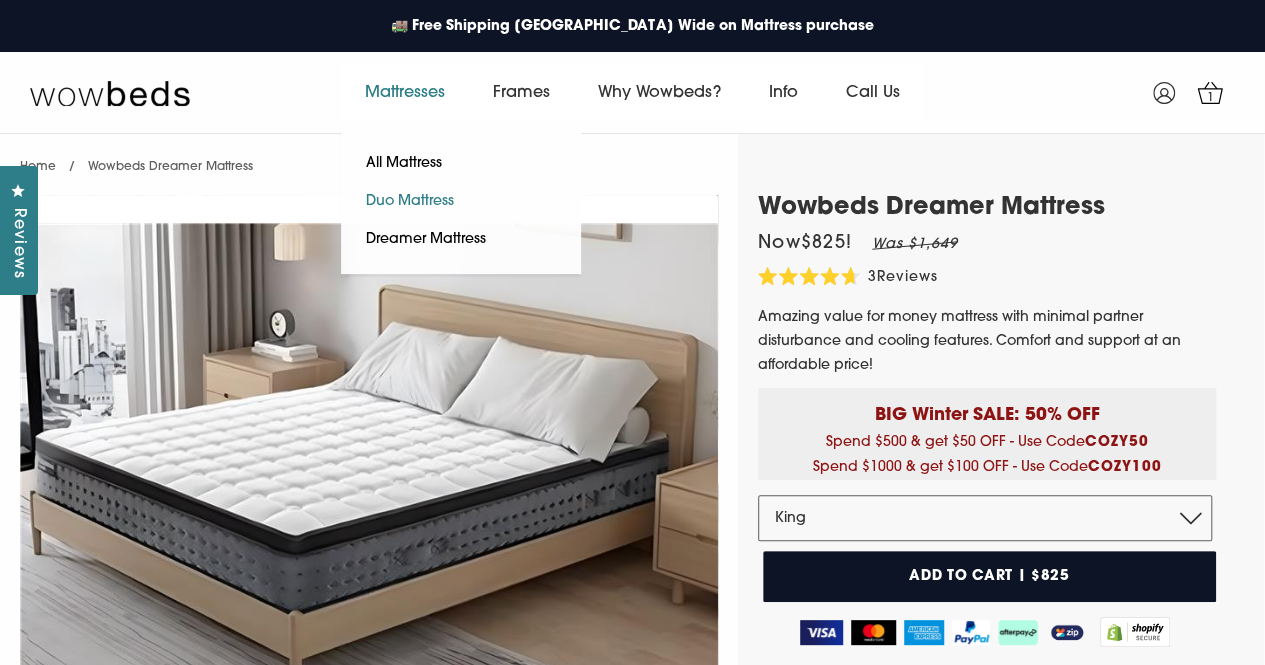 click on "Duo Mattress" at bounding box center [410, 202] 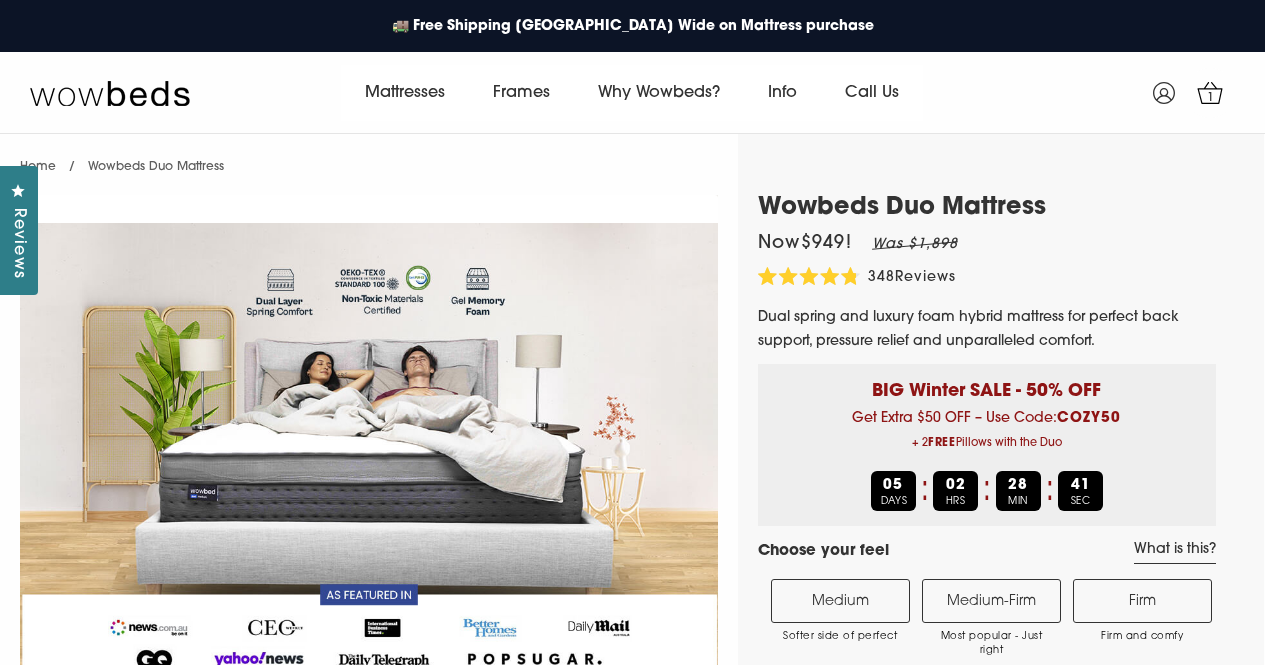select on "Medium-Firm" 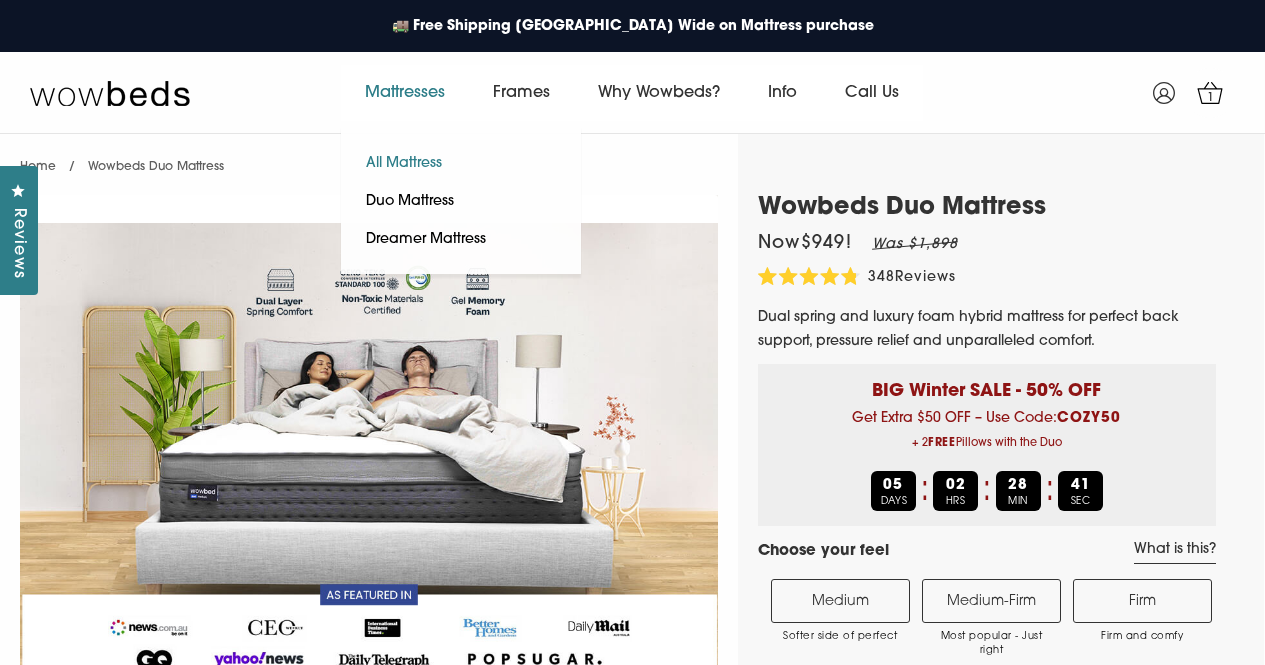 scroll, scrollTop: 0, scrollLeft: 0, axis: both 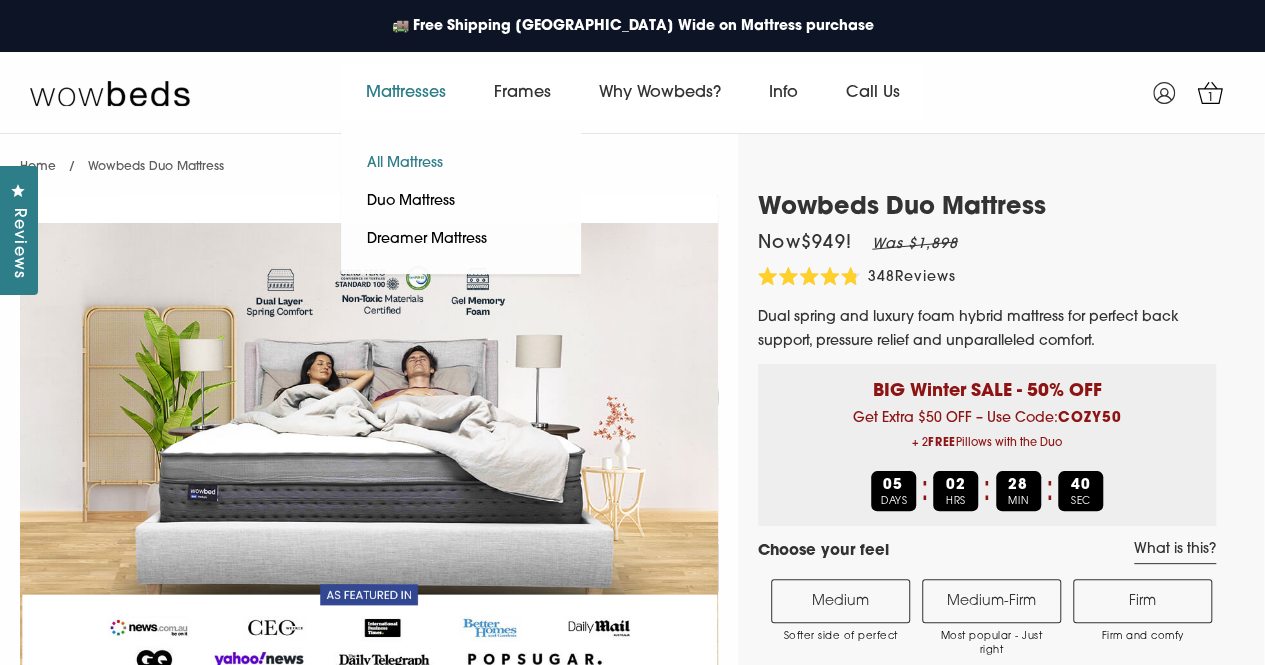 click on "All Mattress" at bounding box center [404, 164] 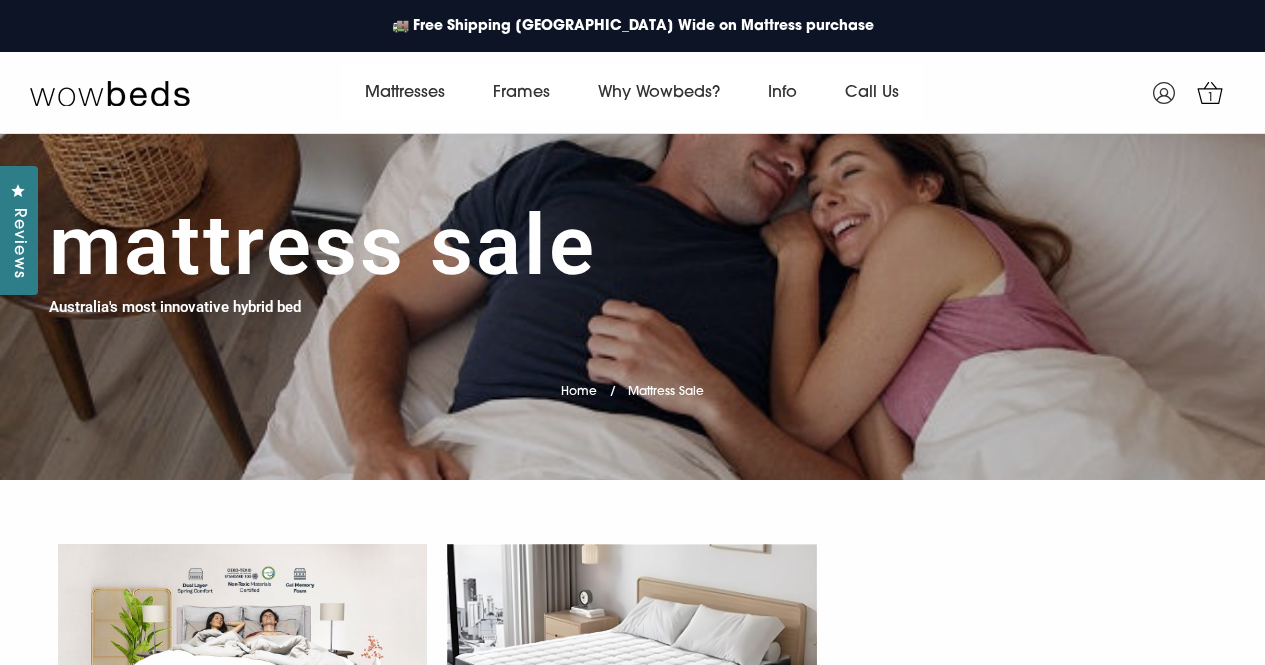 scroll, scrollTop: 0, scrollLeft: 0, axis: both 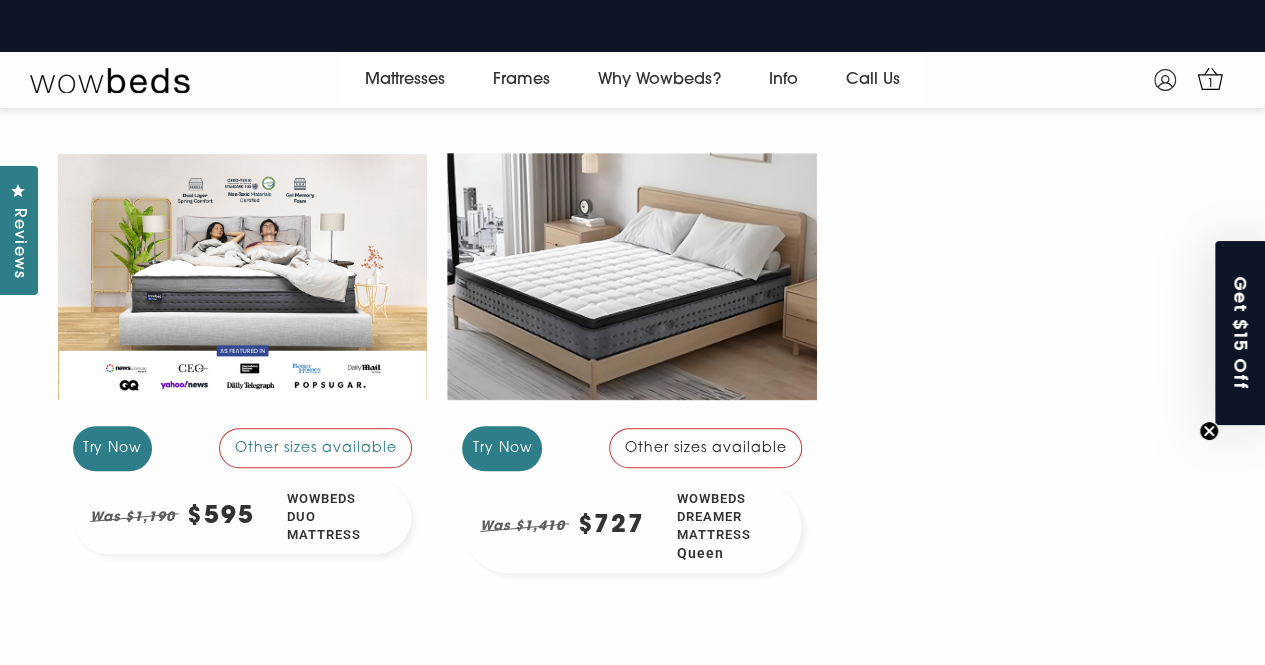click on "Other sizes available" at bounding box center (706, 448) 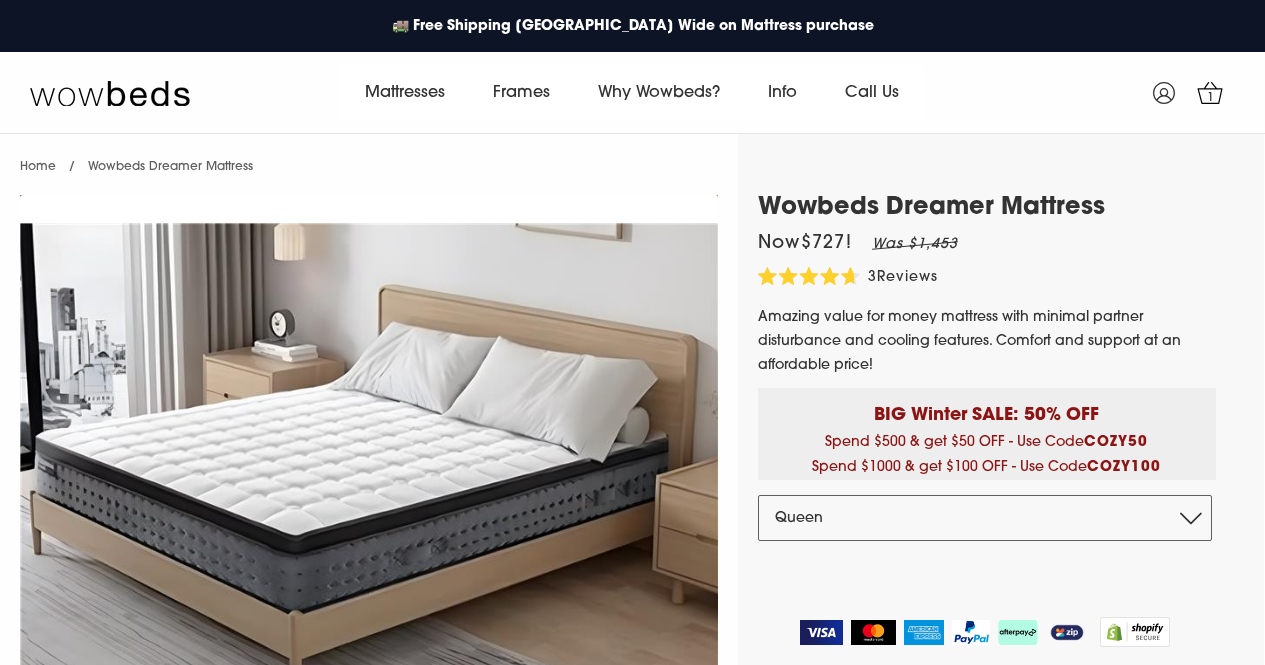 scroll, scrollTop: 0, scrollLeft: 0, axis: both 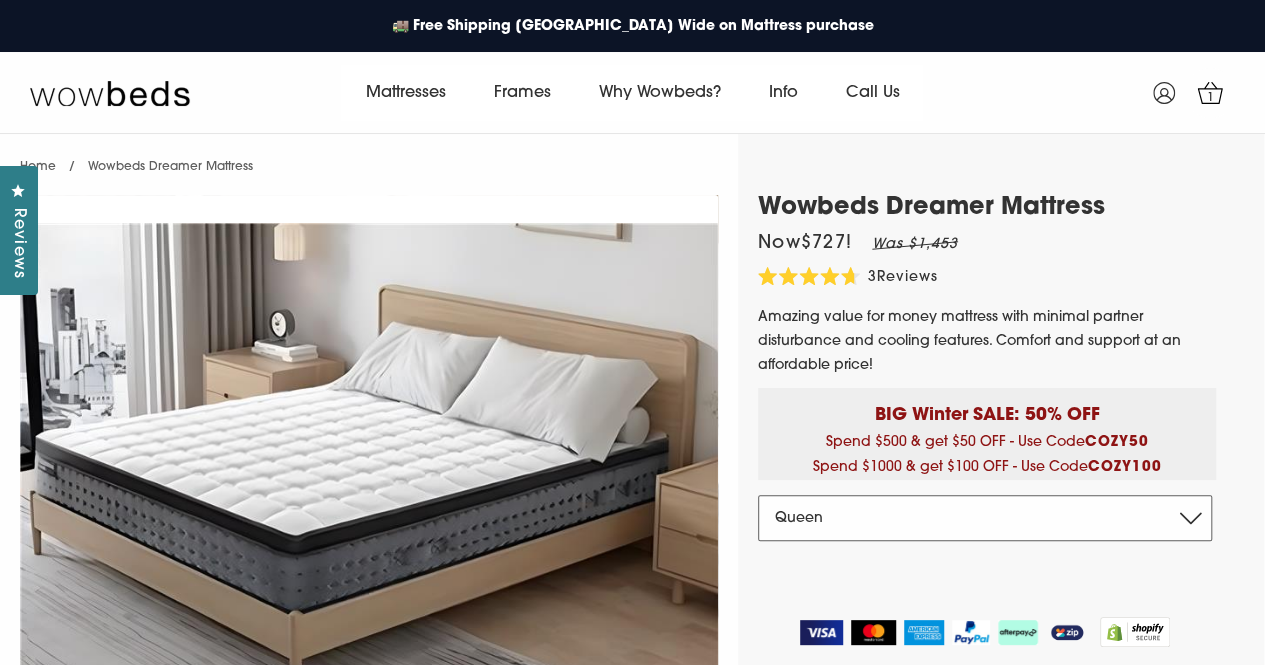 click on "Double Queen King" at bounding box center [985, 518] 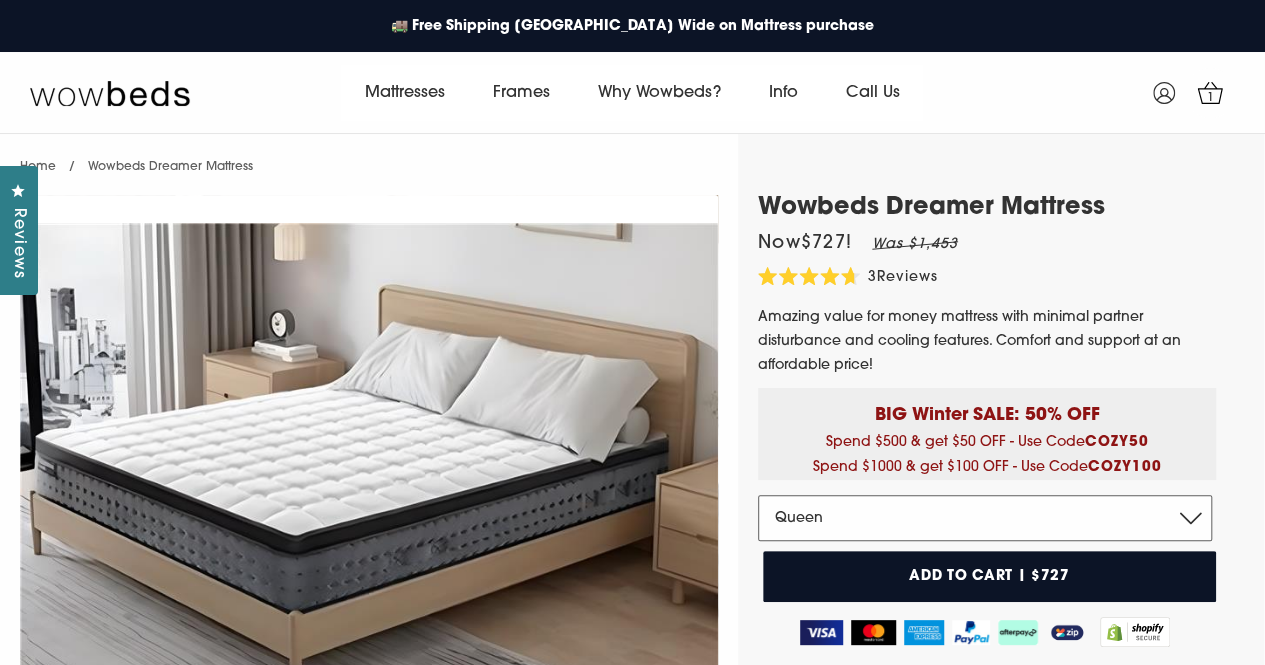 select on "King" 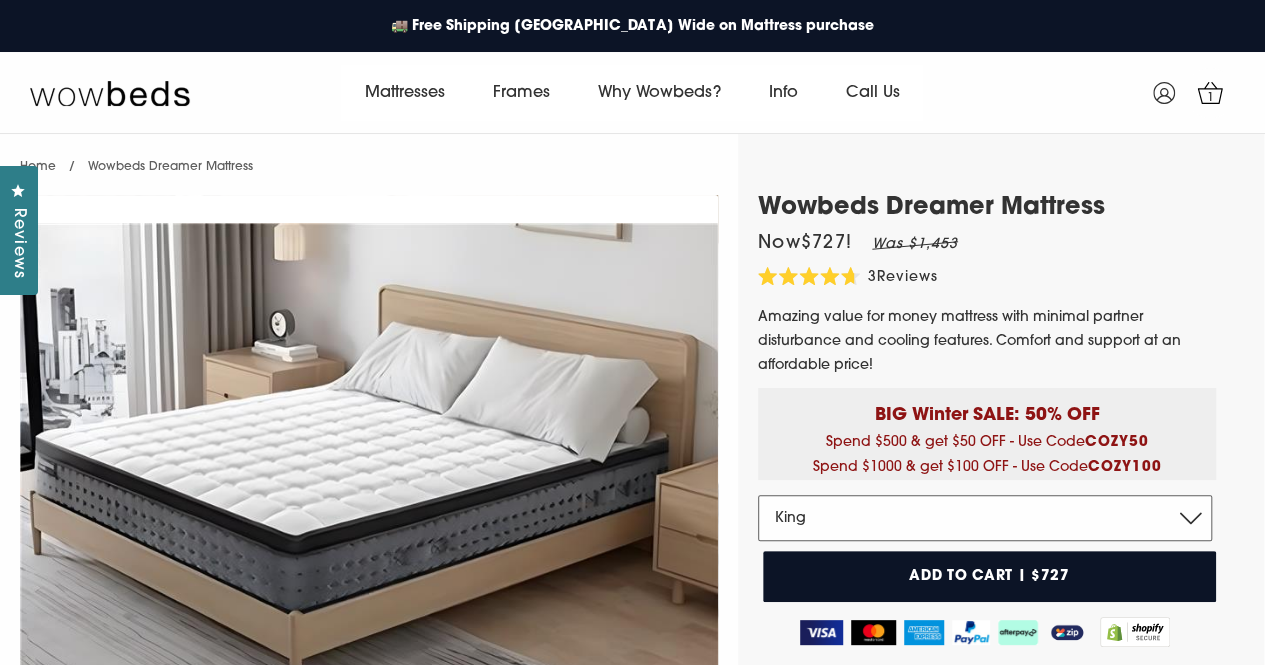 click on "Double Queen King" at bounding box center [985, 518] 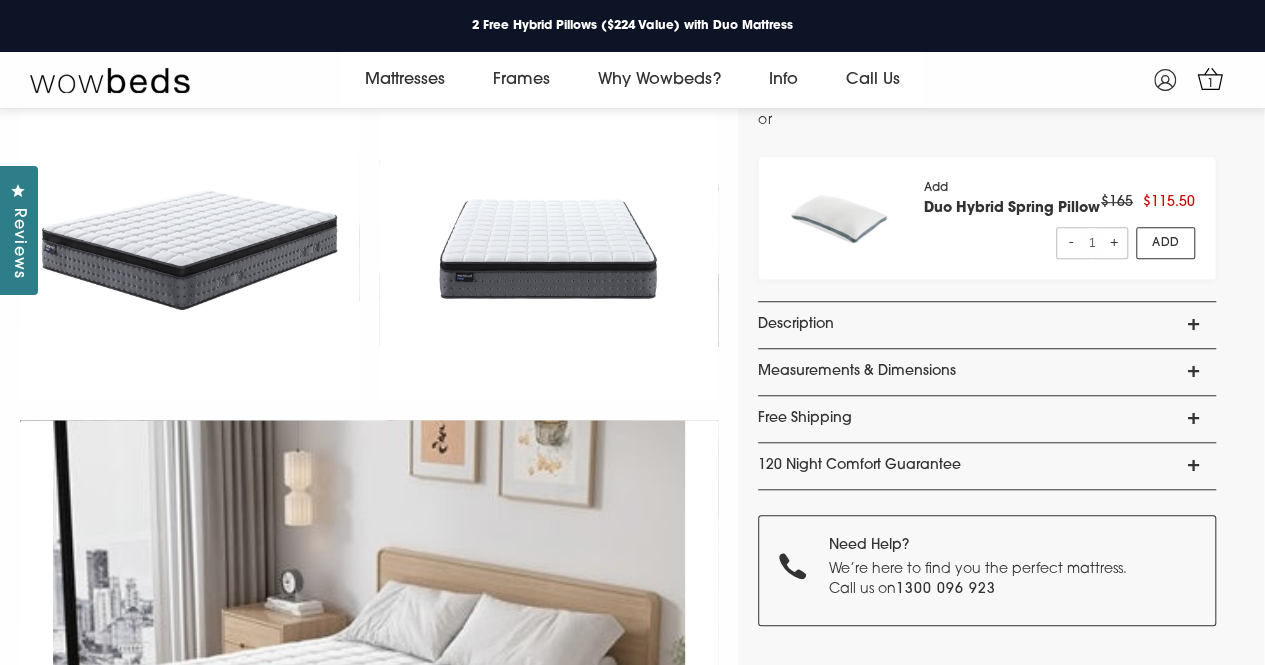 scroll, scrollTop: 615, scrollLeft: 0, axis: vertical 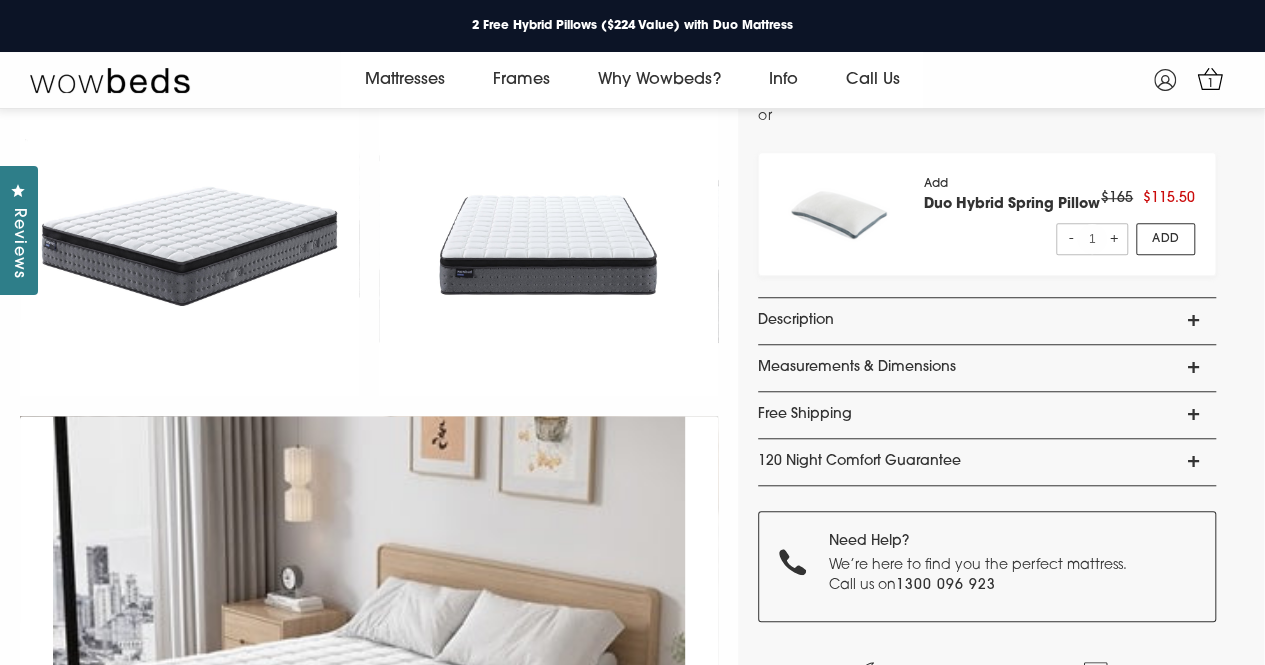 click on "Description" at bounding box center (987, 321) 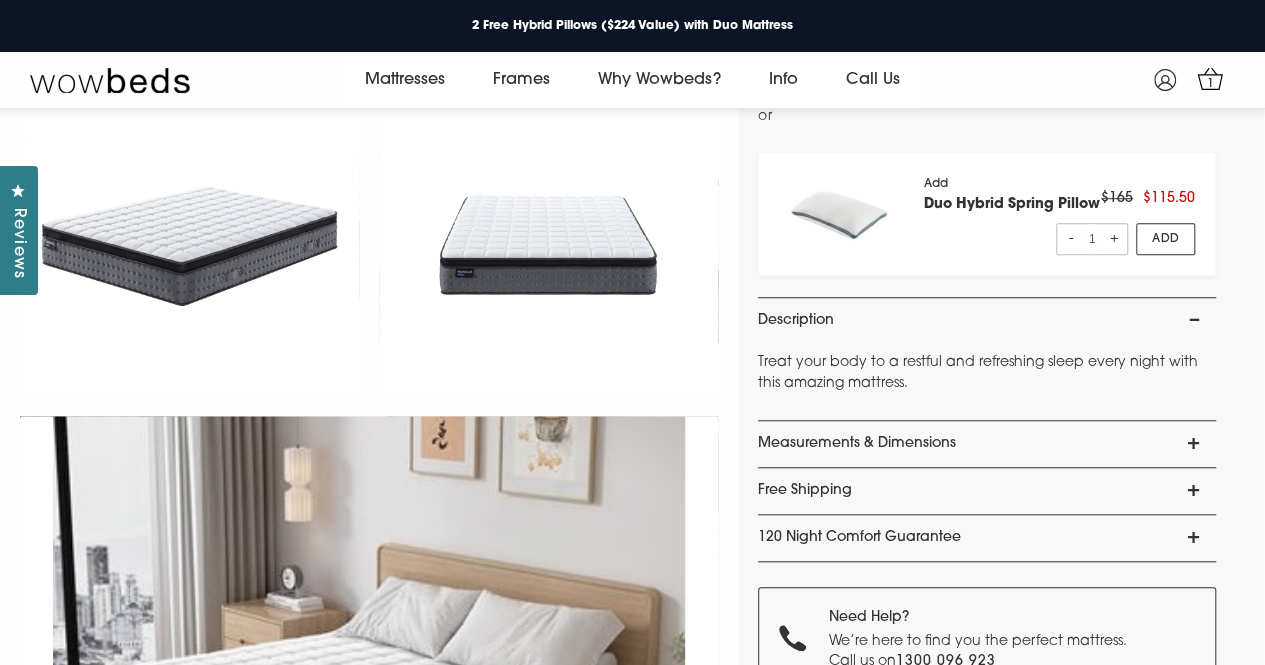 click on "Measurements & Dimensions" at bounding box center (987, 444) 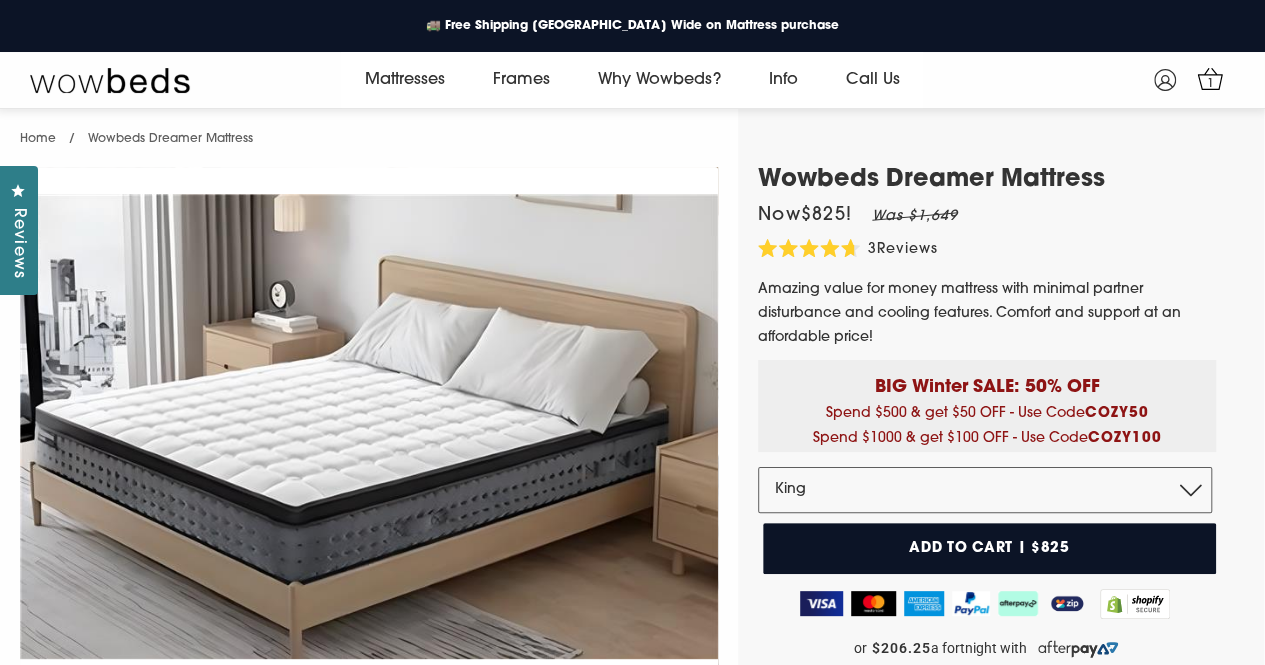 scroll, scrollTop: 0, scrollLeft: 0, axis: both 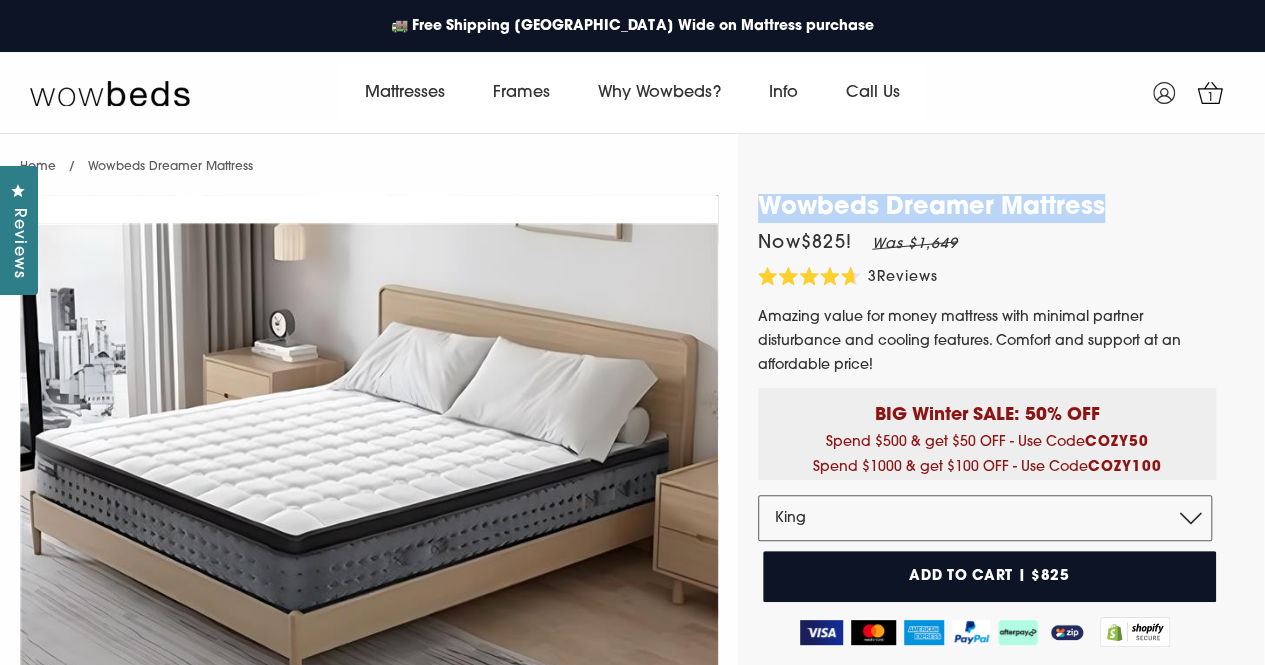 drag, startPoint x: 764, startPoint y: 203, endPoint x: 1116, endPoint y: 176, distance: 353.034 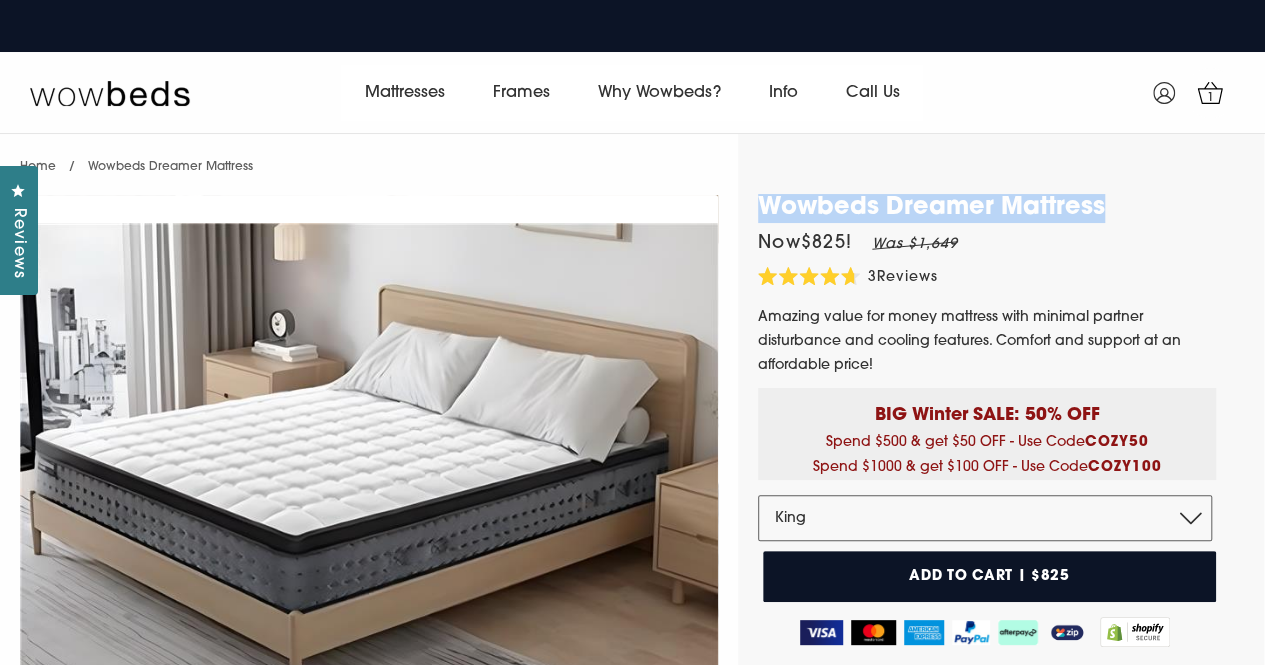 copy on "Wowbeds Dreamer Mattress" 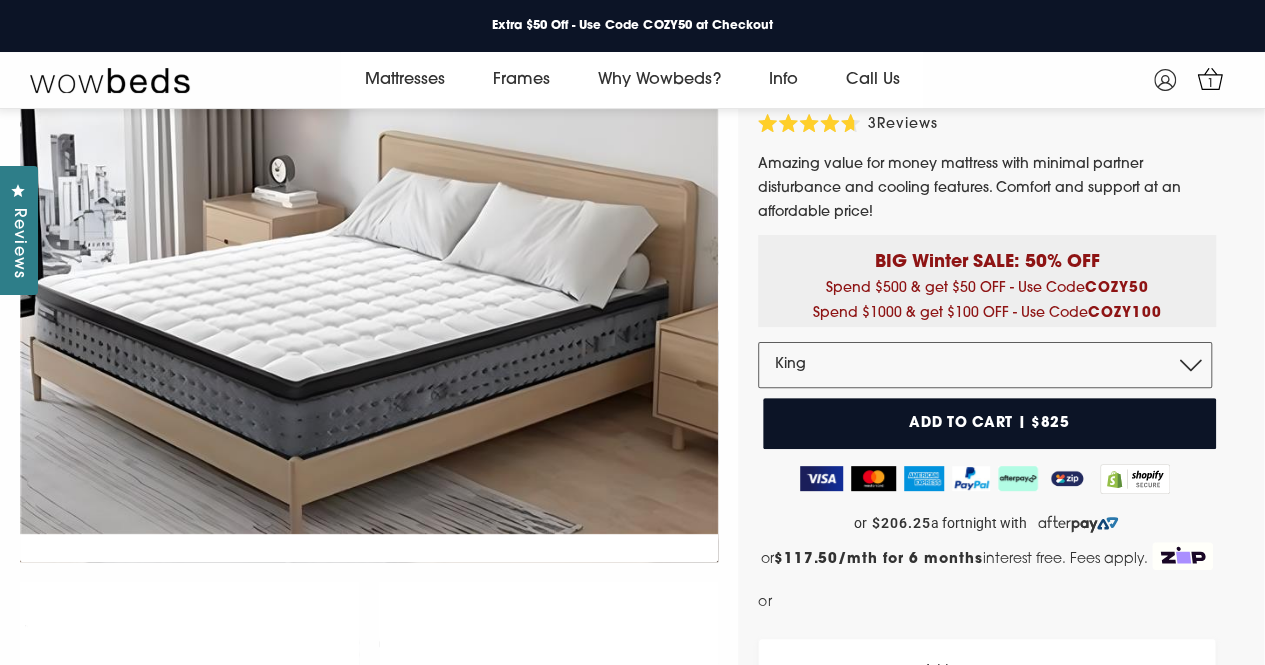 scroll, scrollTop: 0, scrollLeft: 0, axis: both 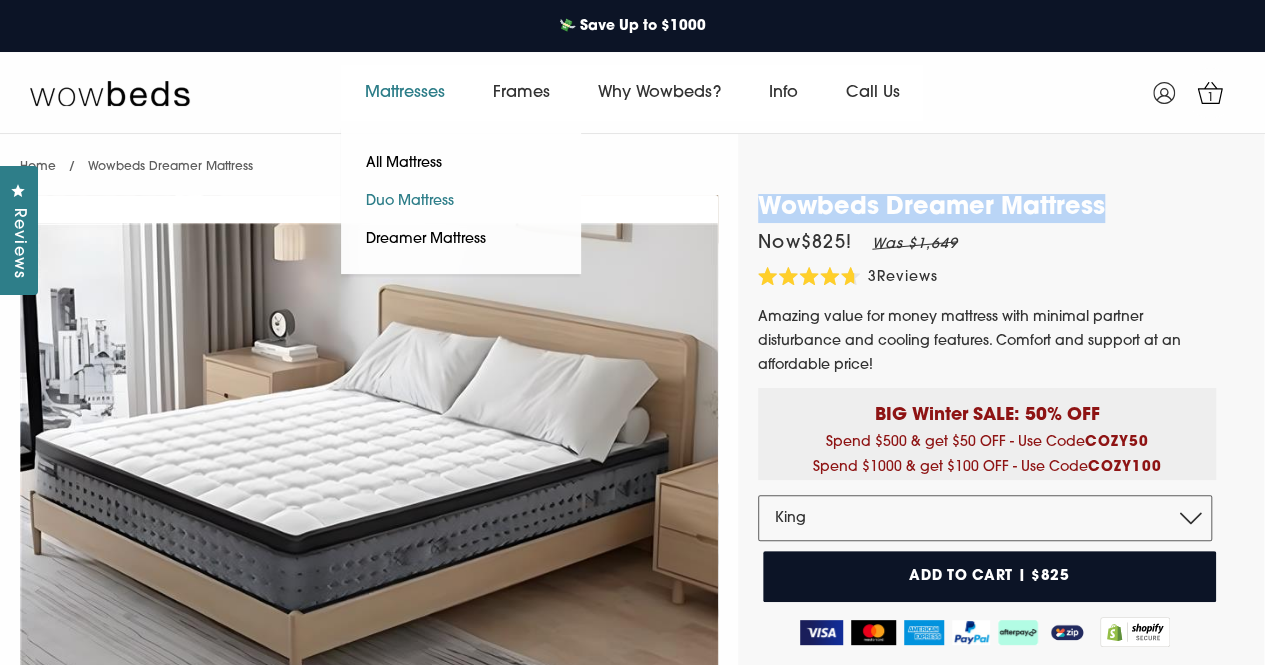 click on "Duo Mattress" at bounding box center [410, 202] 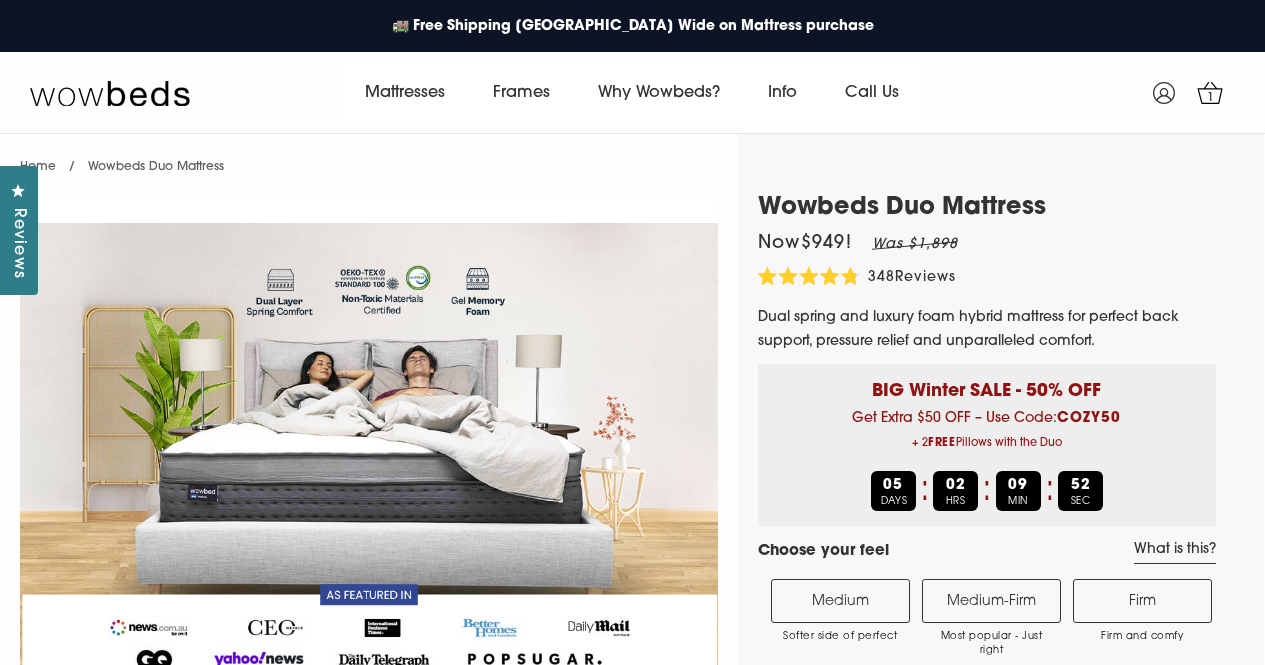 select on "Medium-Firm" 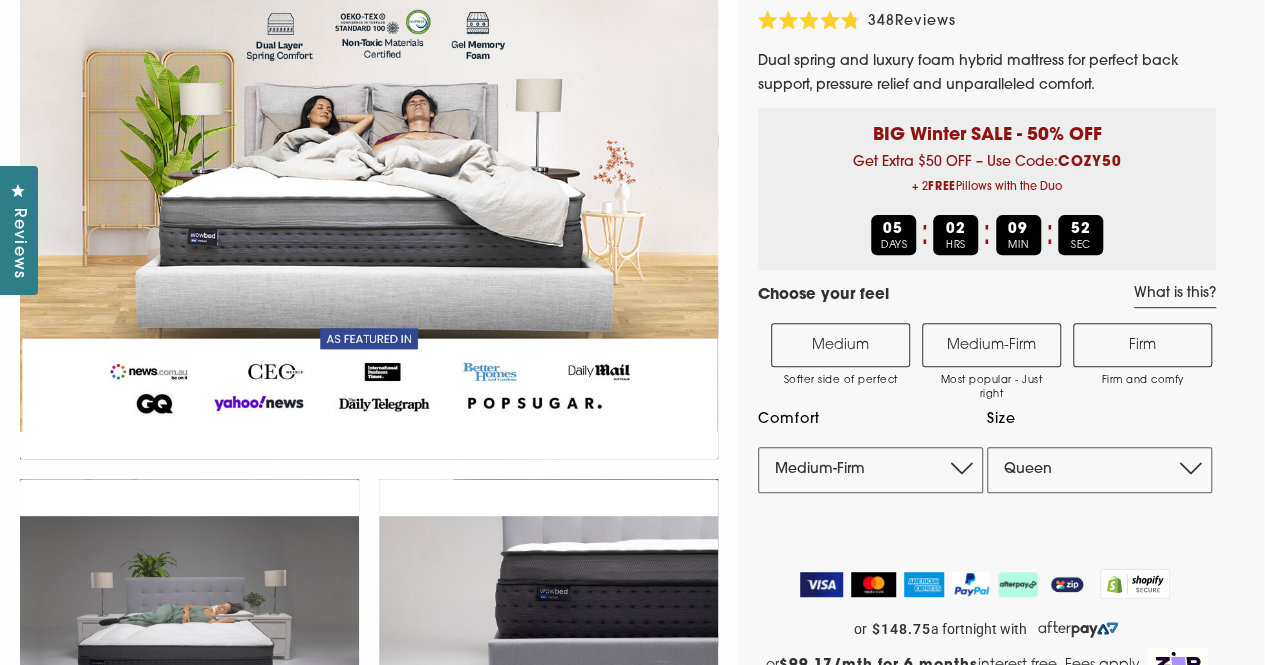 scroll, scrollTop: 0, scrollLeft: 0, axis: both 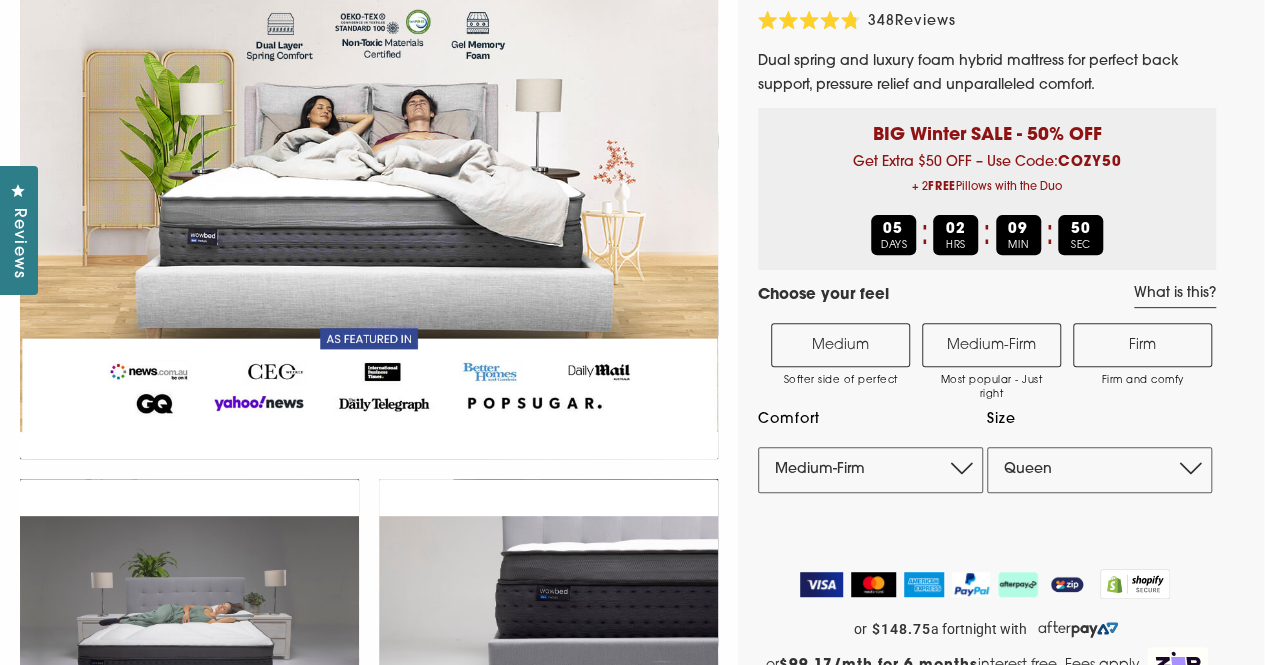 click on "Medium-Firm
Most popular - Just right" at bounding box center [991, 345] 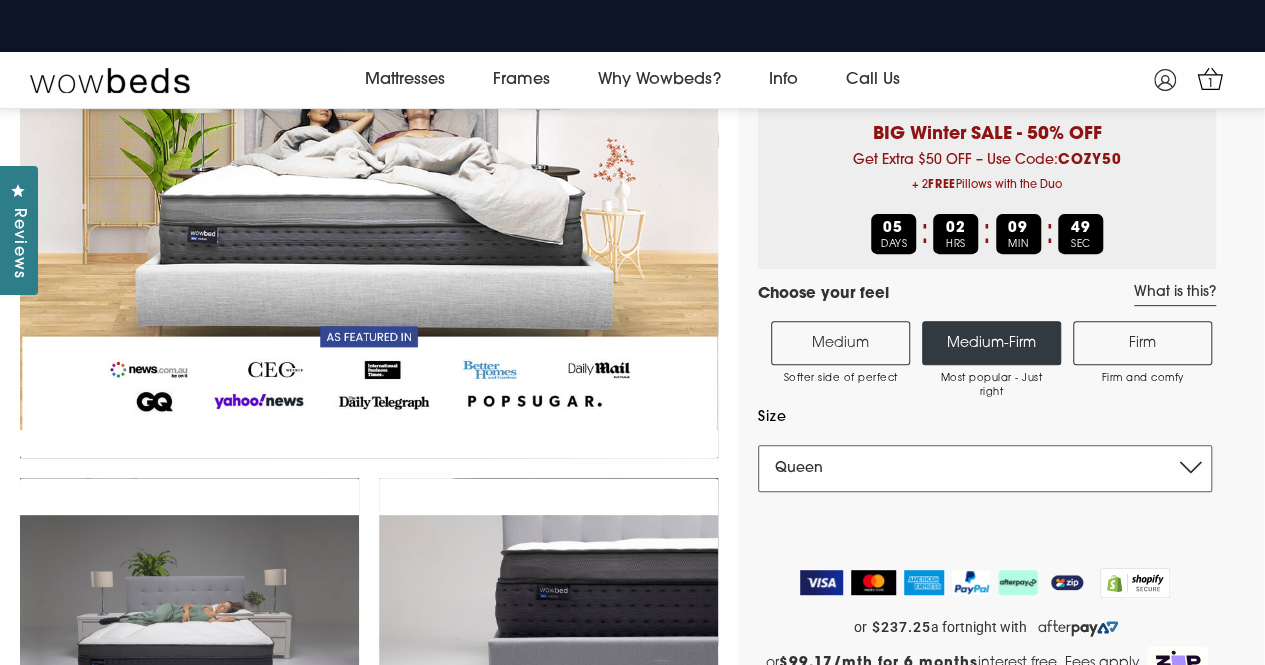 click on "Single King Single Double Queen King" at bounding box center (985, 468) 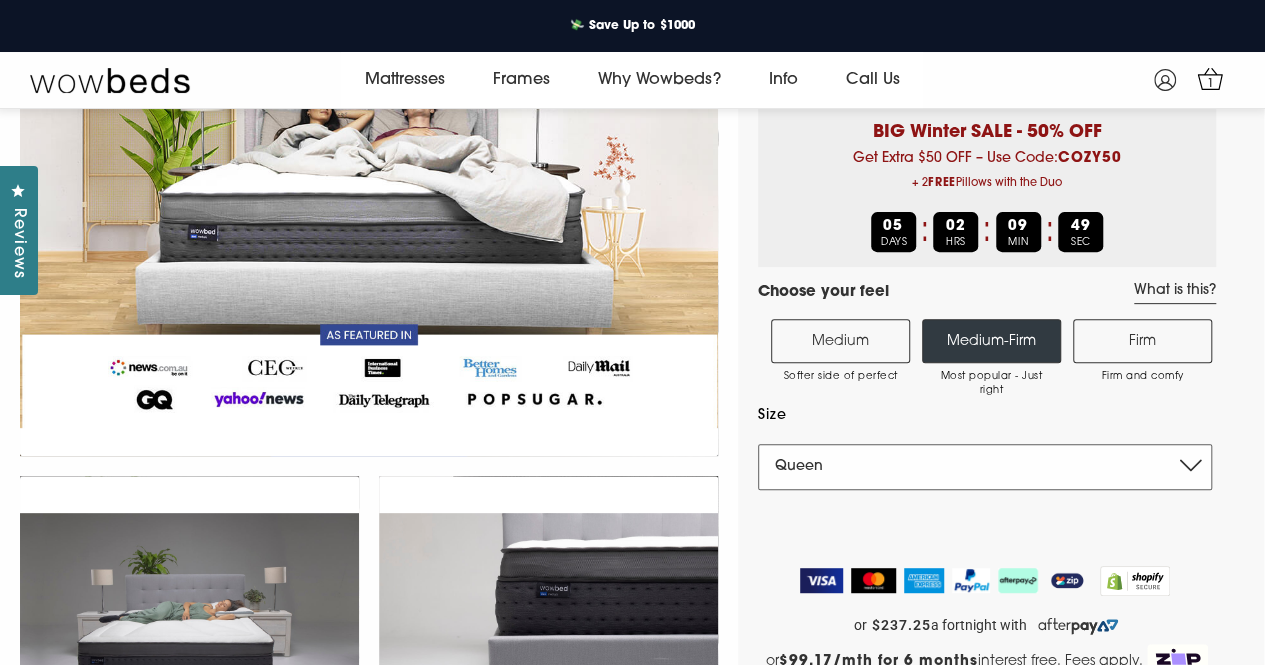 scroll, scrollTop: 231, scrollLeft: 0, axis: vertical 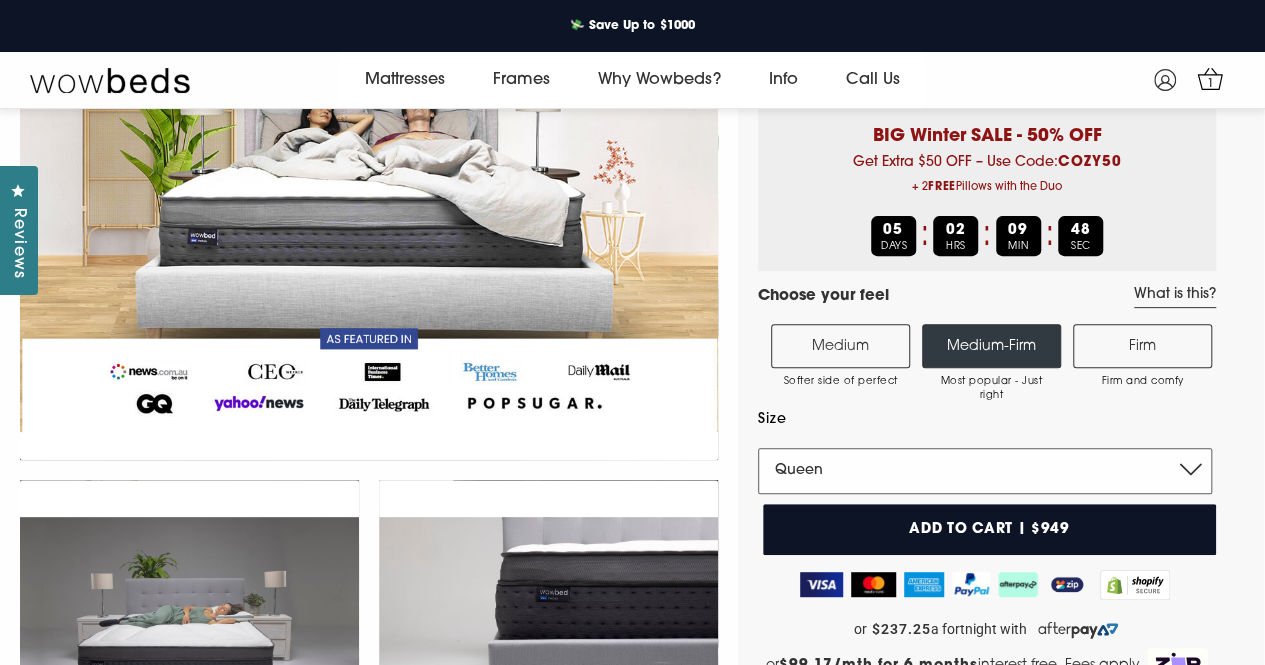 select on "King" 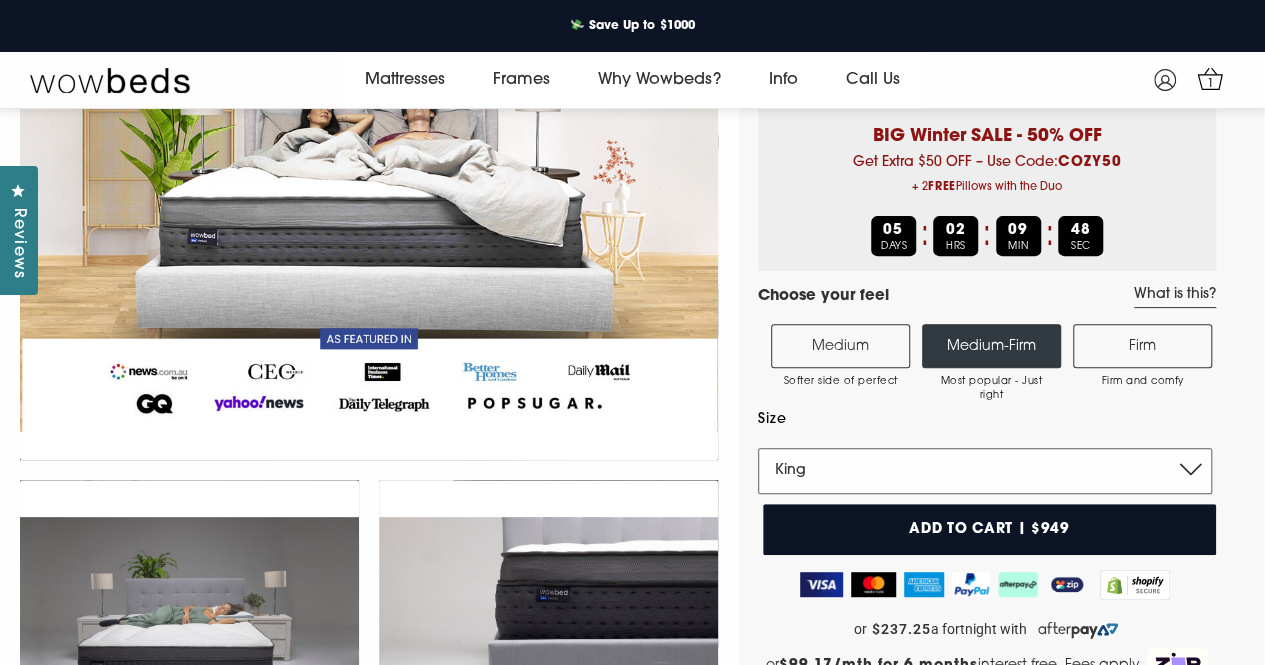 click on "Single King Single Double Queen King" at bounding box center (985, 471) 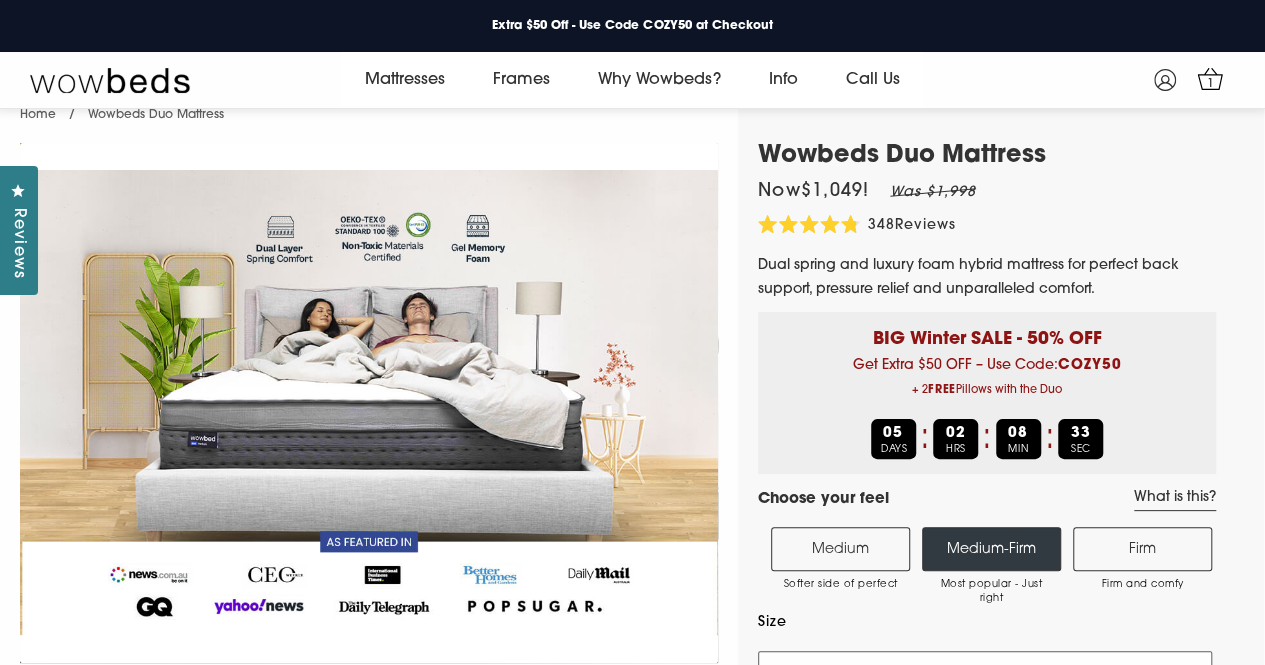 scroll, scrollTop: 22, scrollLeft: 0, axis: vertical 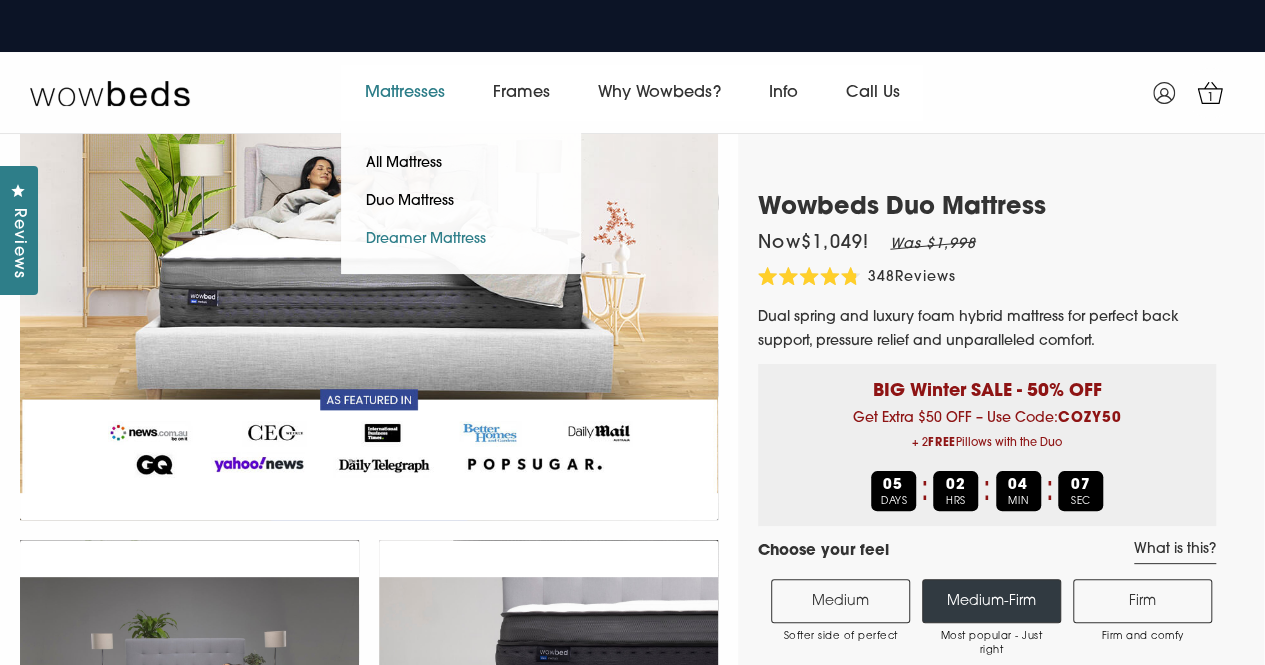 click on "Dreamer Mattress" at bounding box center (426, 240) 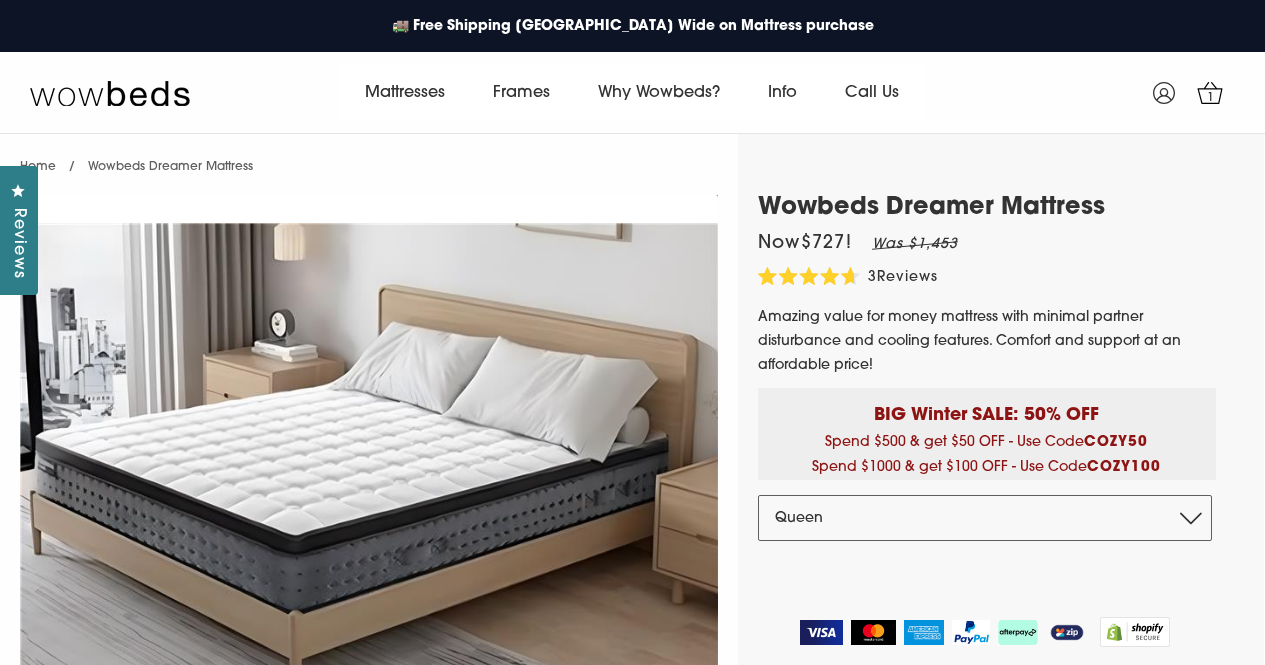 scroll, scrollTop: 0, scrollLeft: 0, axis: both 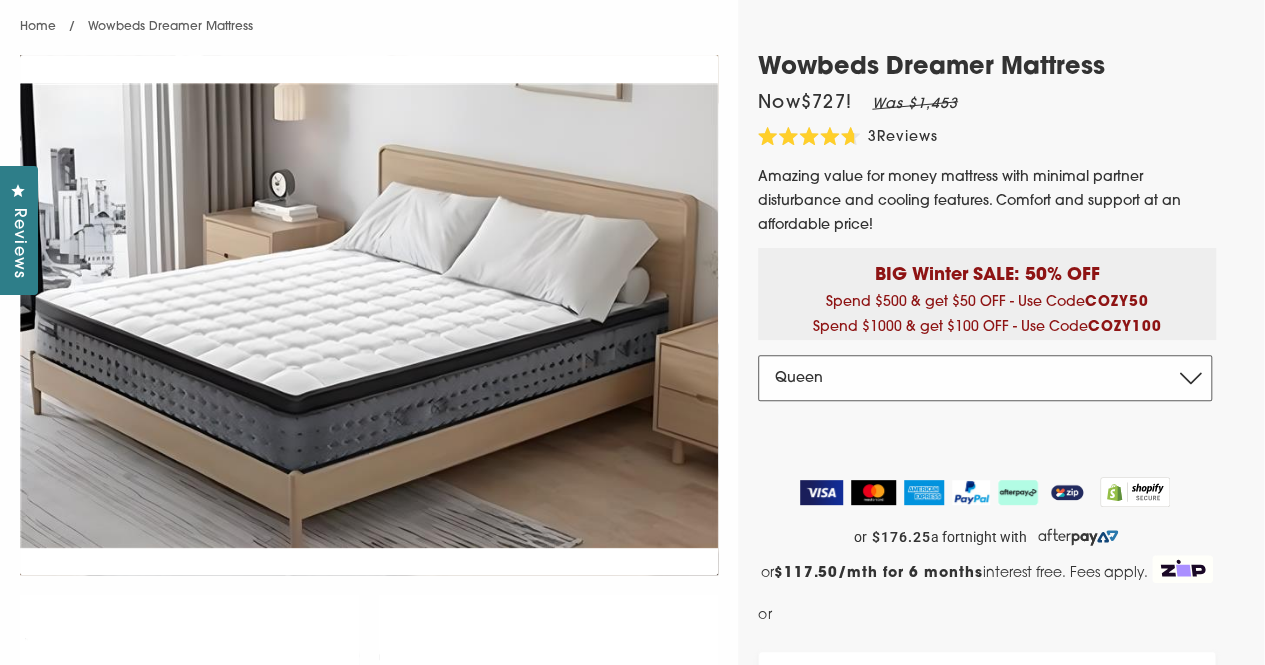 click on "Double Queen King" at bounding box center [985, 378] 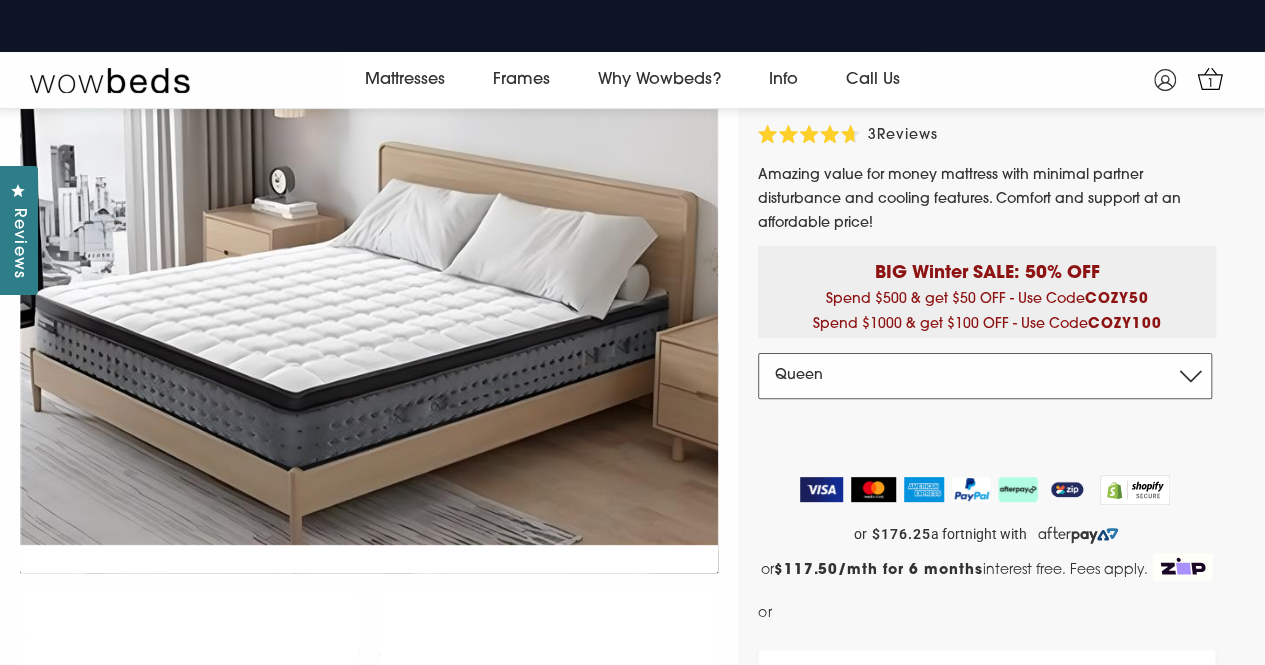 scroll, scrollTop: 115, scrollLeft: 0, axis: vertical 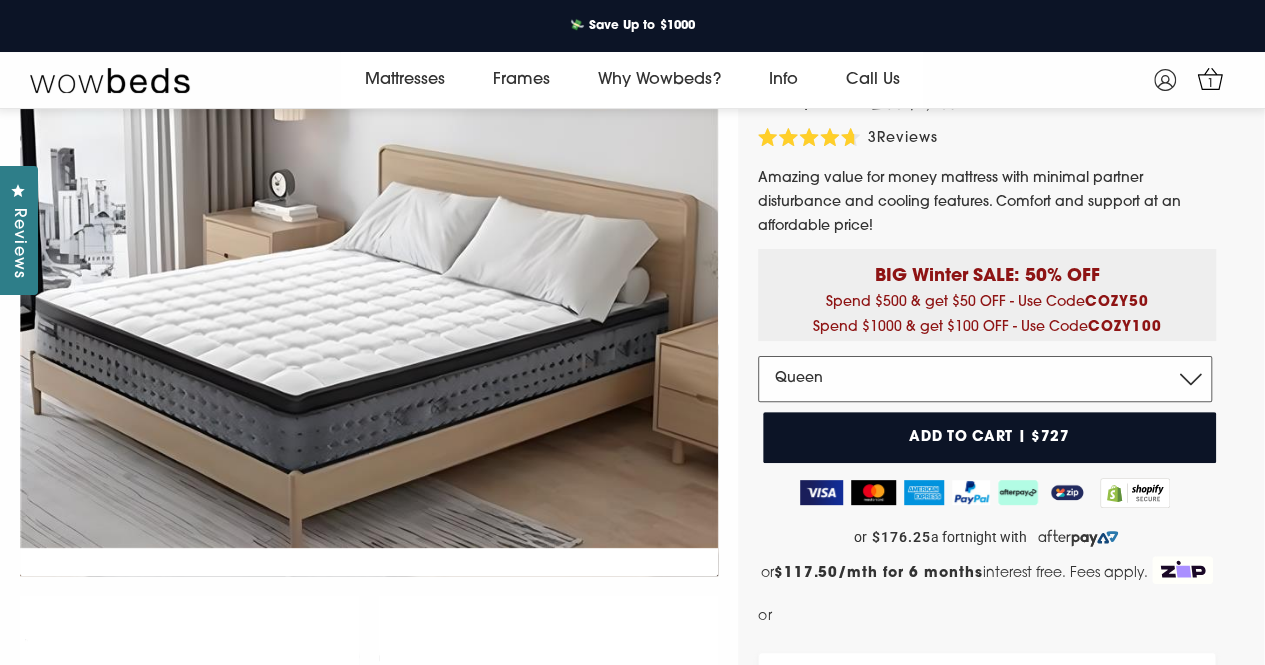select on "King" 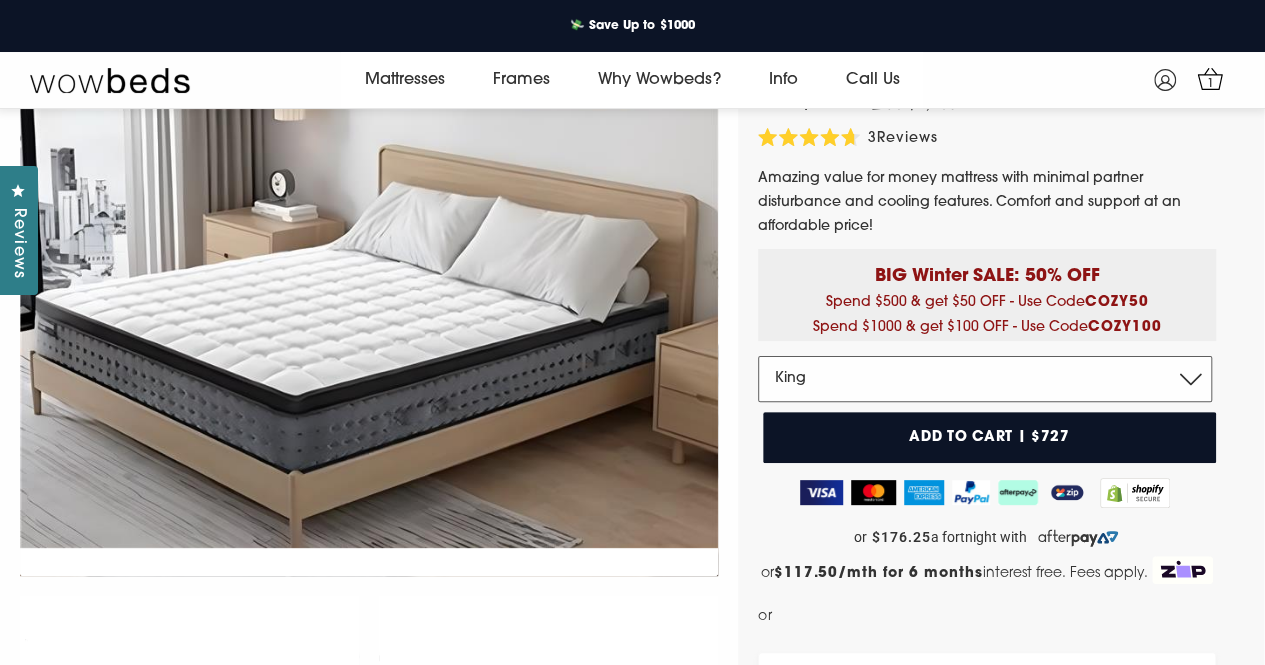 click on "Double Queen King" at bounding box center (985, 379) 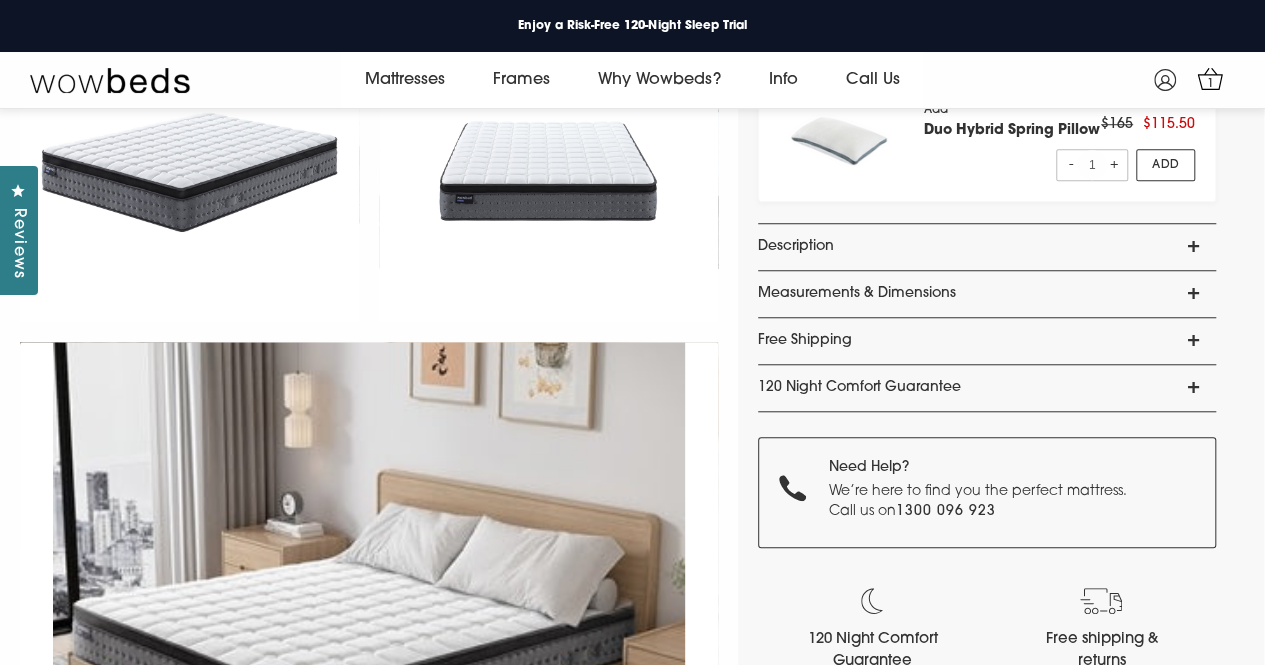 scroll, scrollTop: 690, scrollLeft: 0, axis: vertical 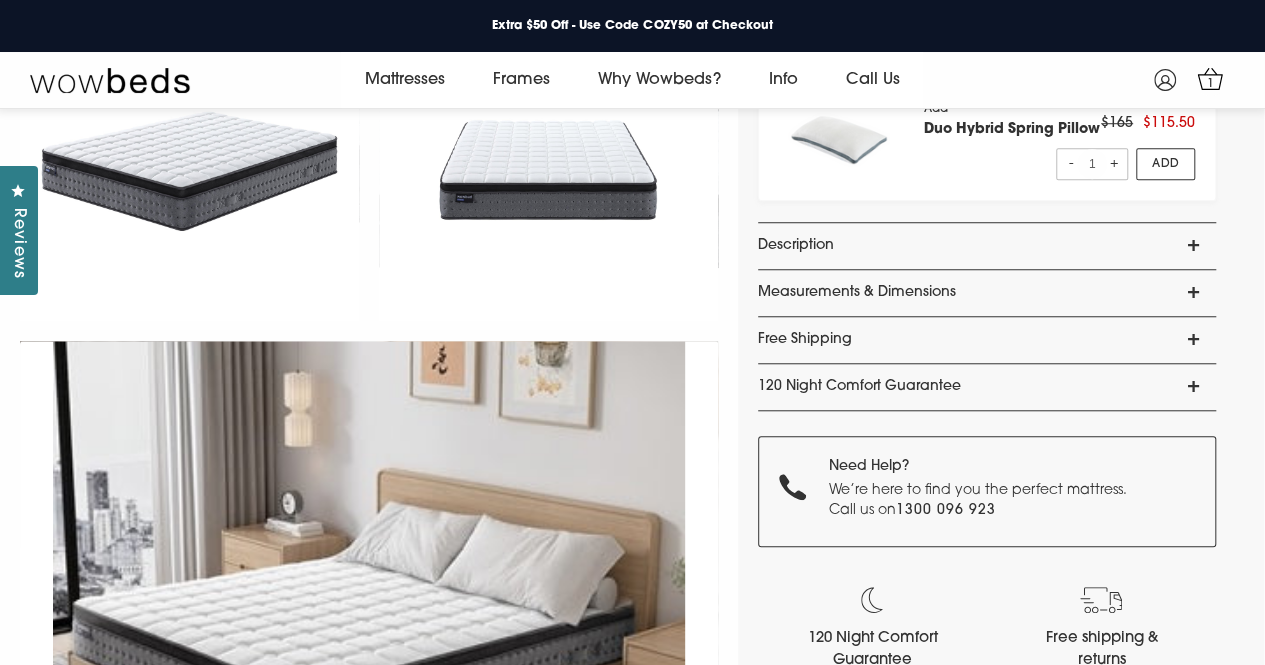 click on "Description" at bounding box center (987, 246) 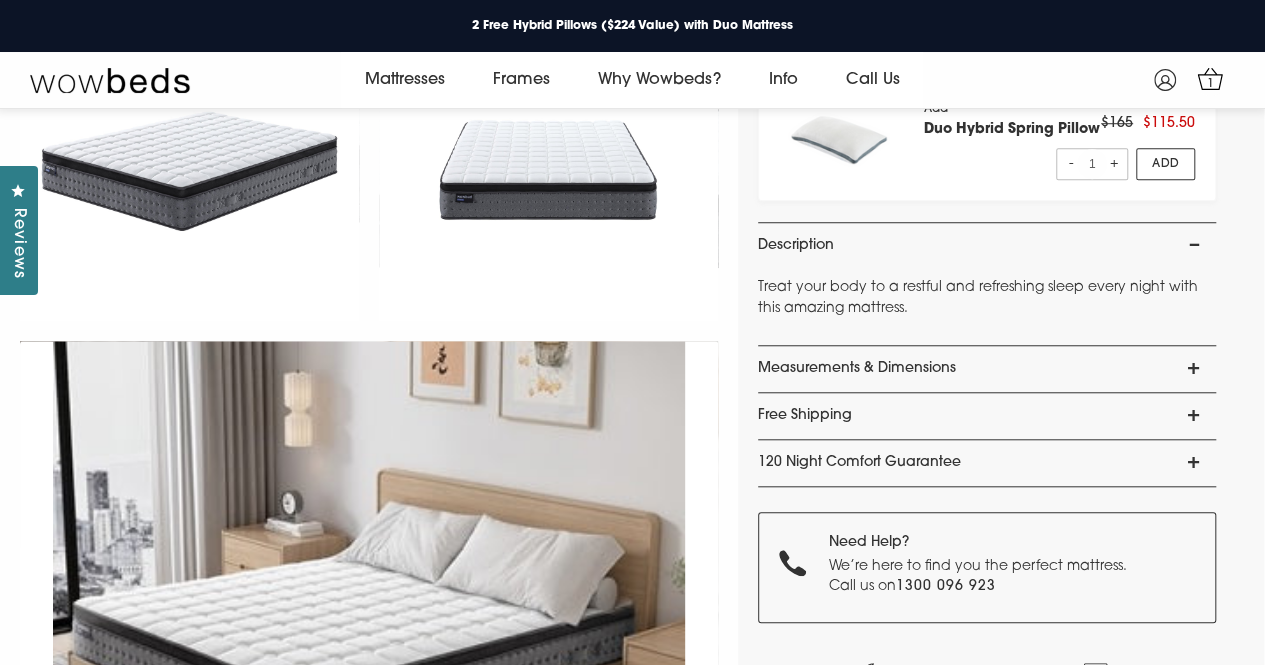 click on "Measurements & Dimensions" at bounding box center (987, 369) 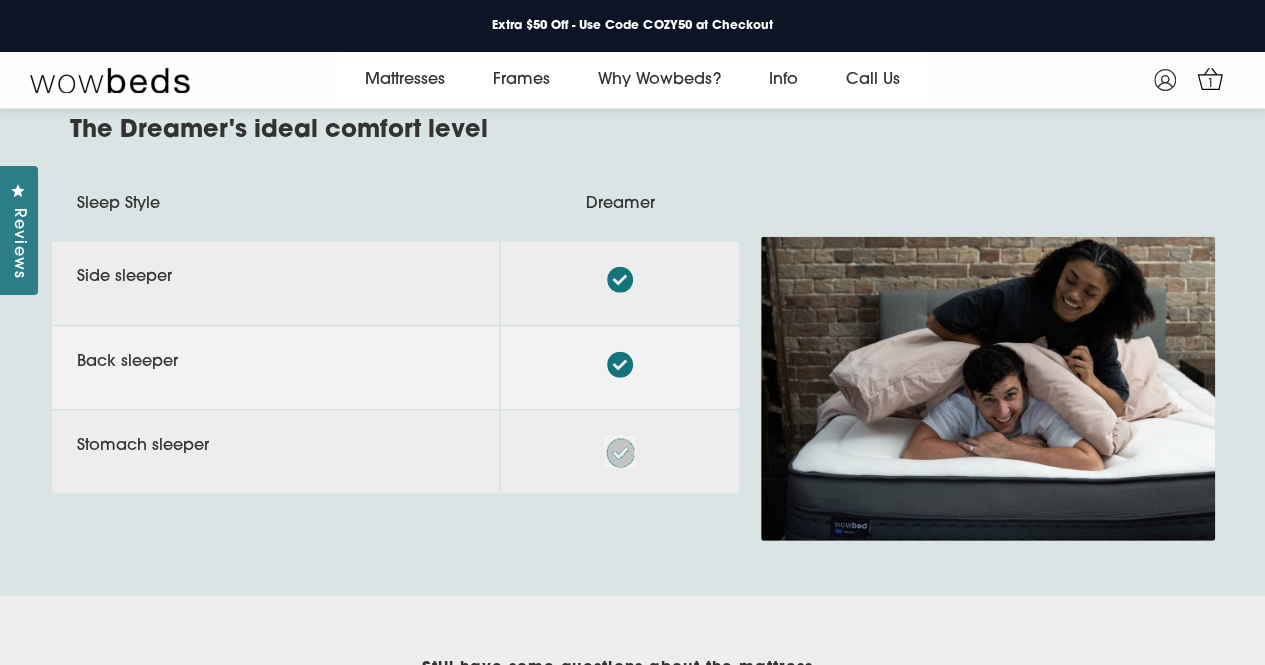 scroll, scrollTop: 6512, scrollLeft: 0, axis: vertical 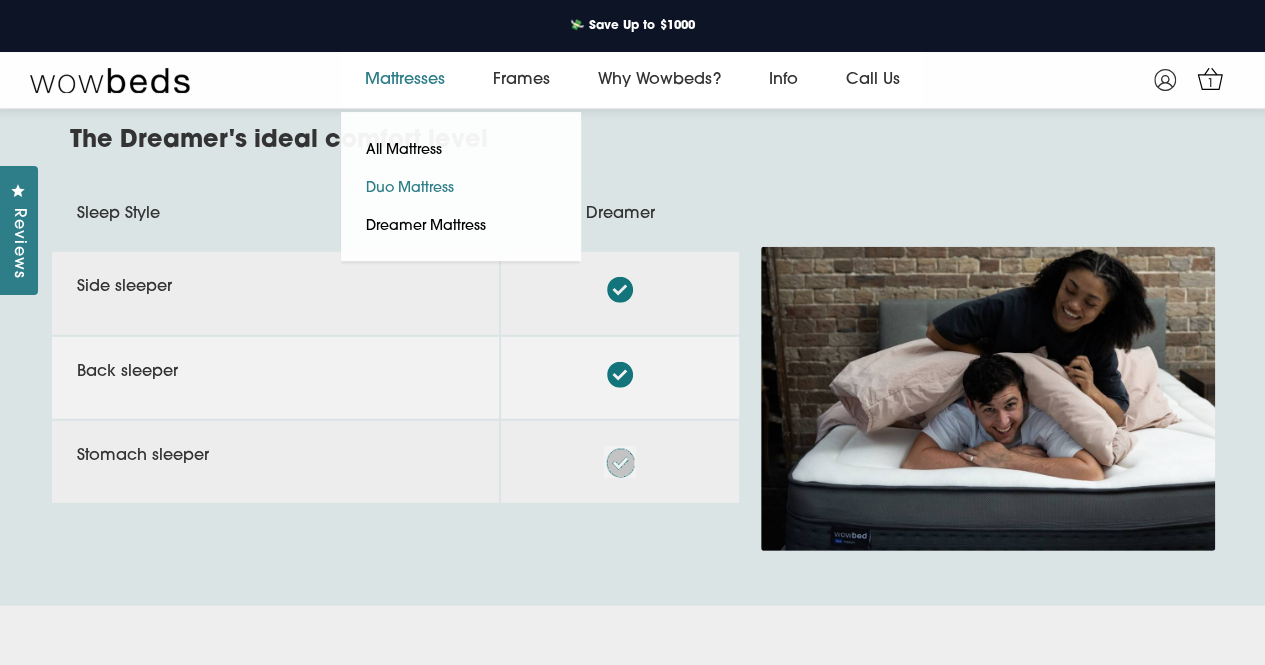 click on "Duo Mattress" at bounding box center [410, 189] 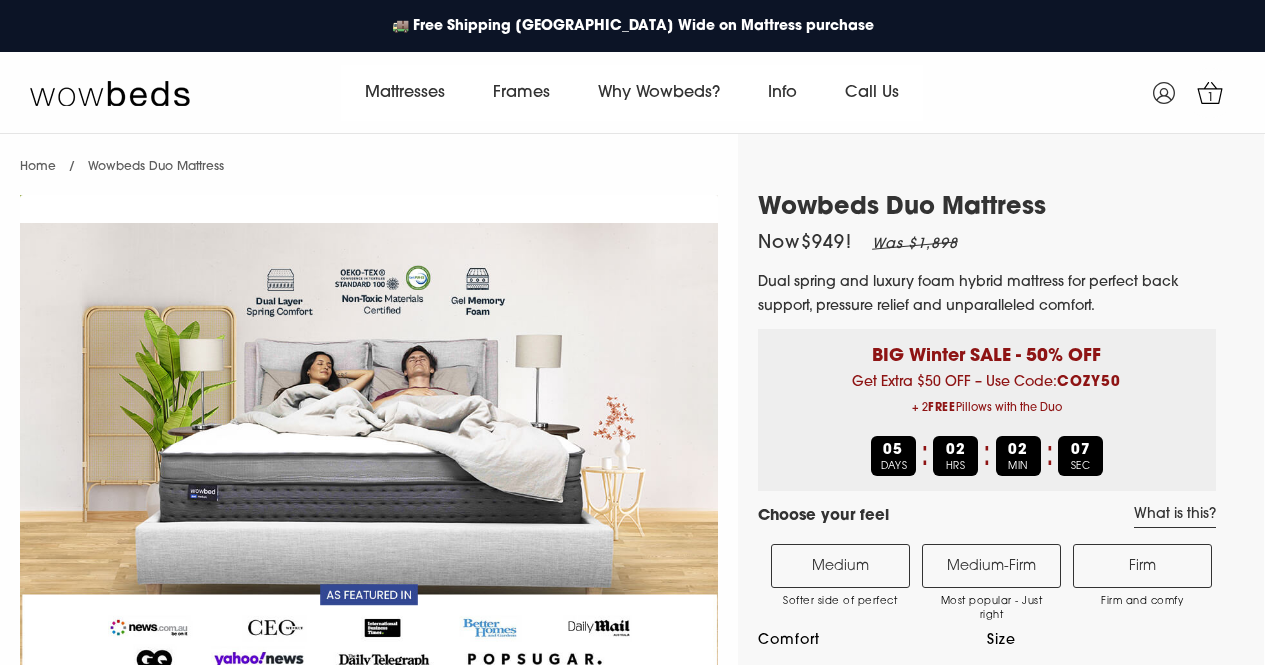 select on "Medium-Firm" 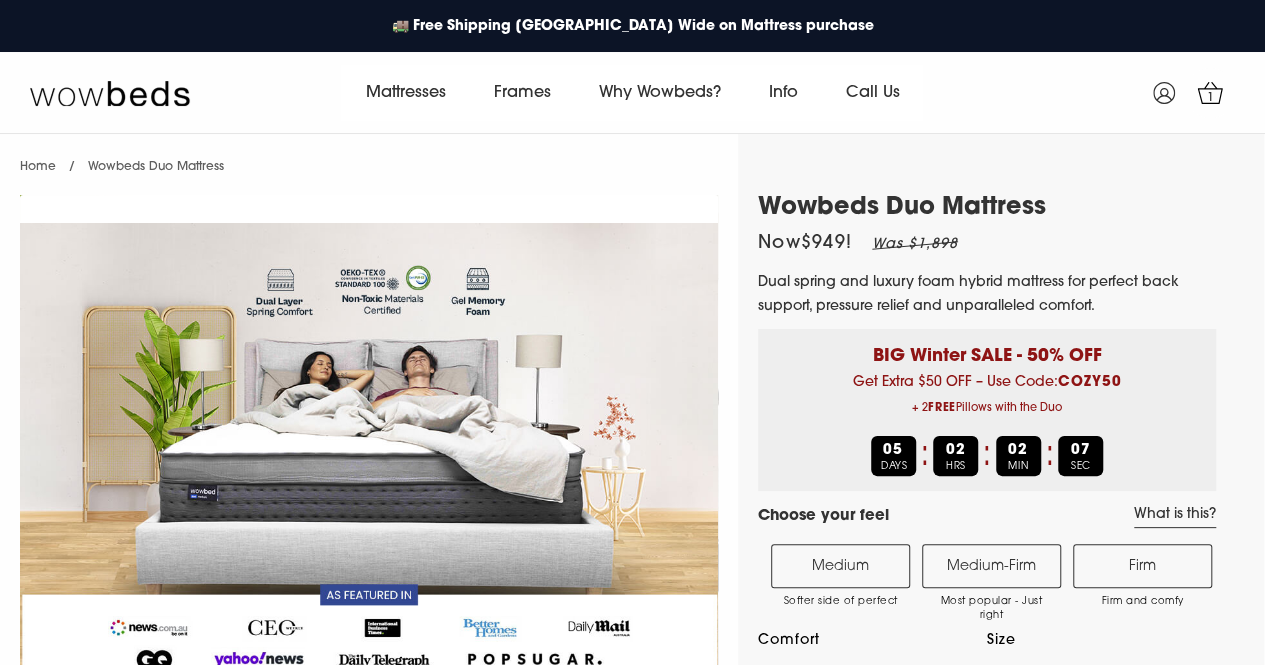 scroll, scrollTop: 0, scrollLeft: 0, axis: both 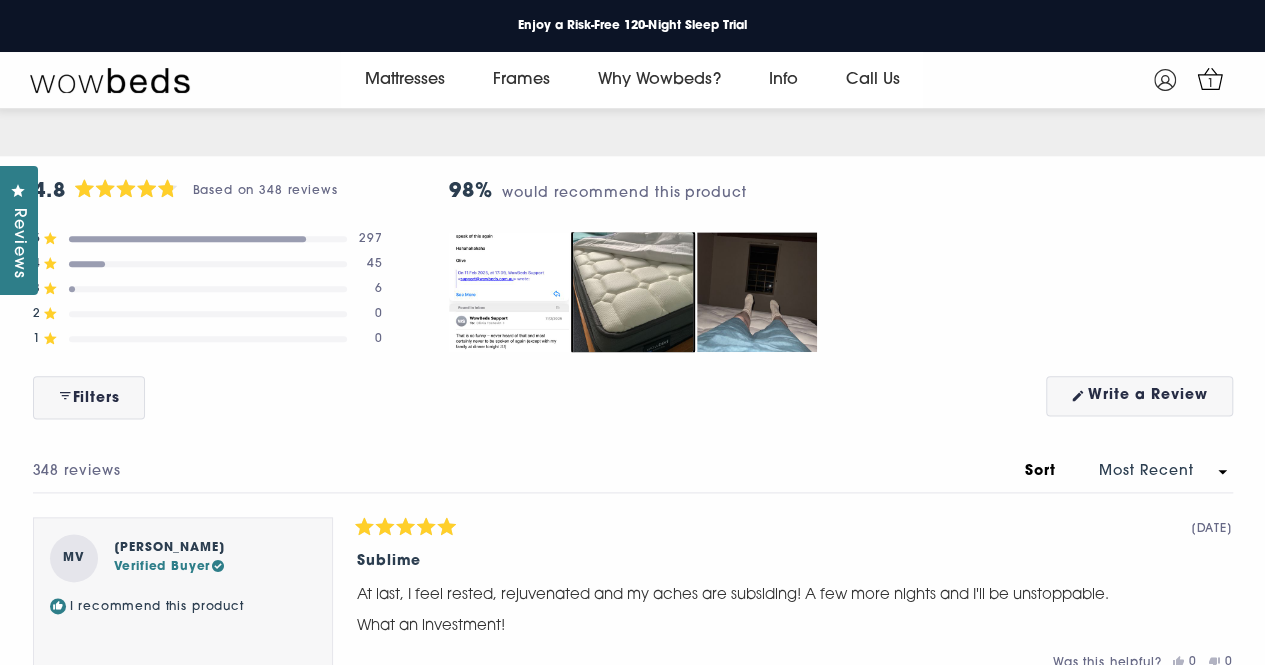 click at bounding box center (633, 292) 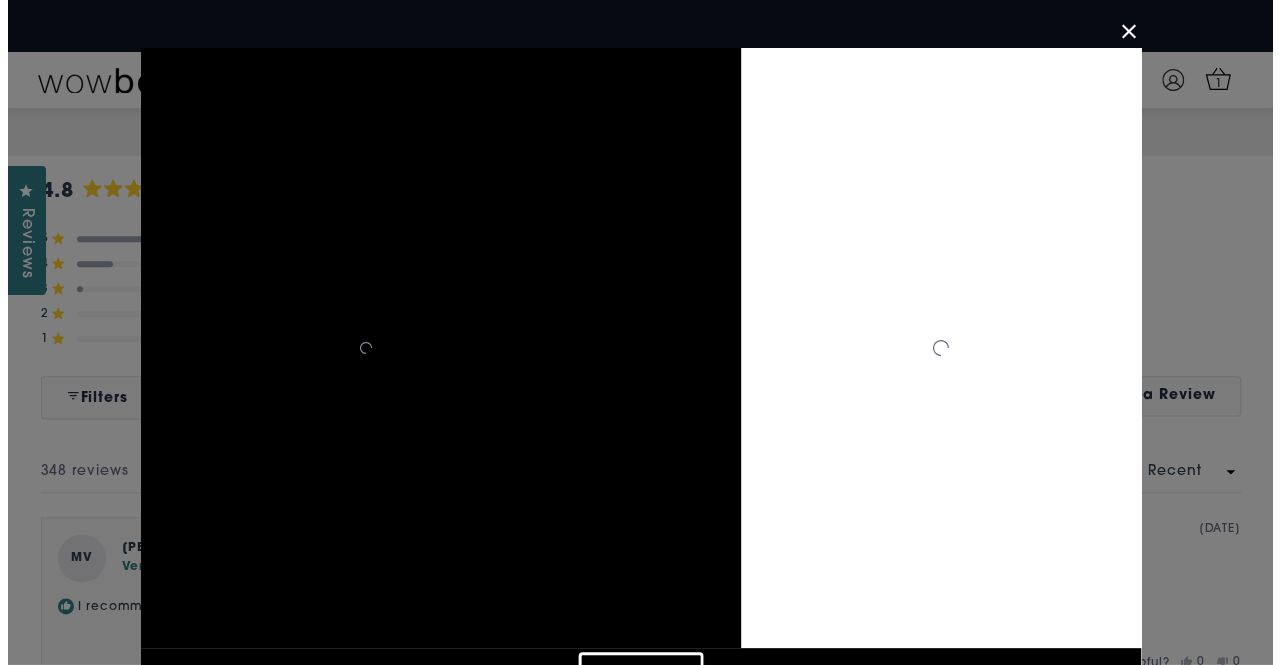 scroll, scrollTop: 8640, scrollLeft: 0, axis: vertical 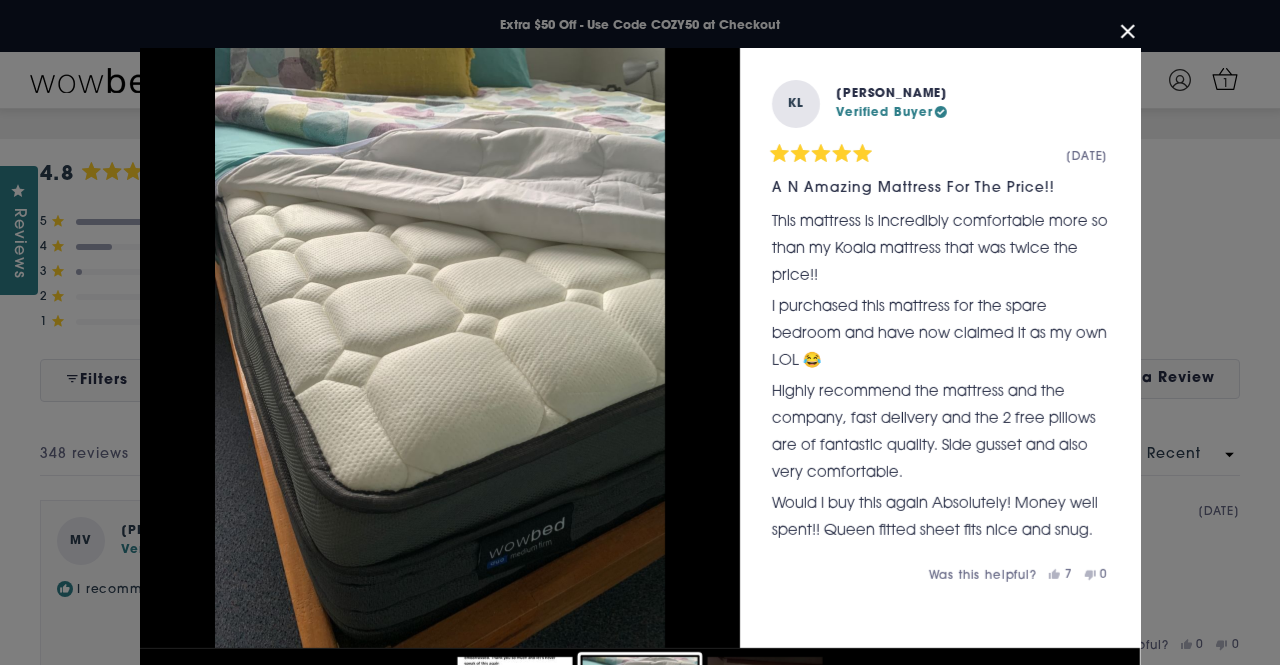 click at bounding box center (1128, 32) 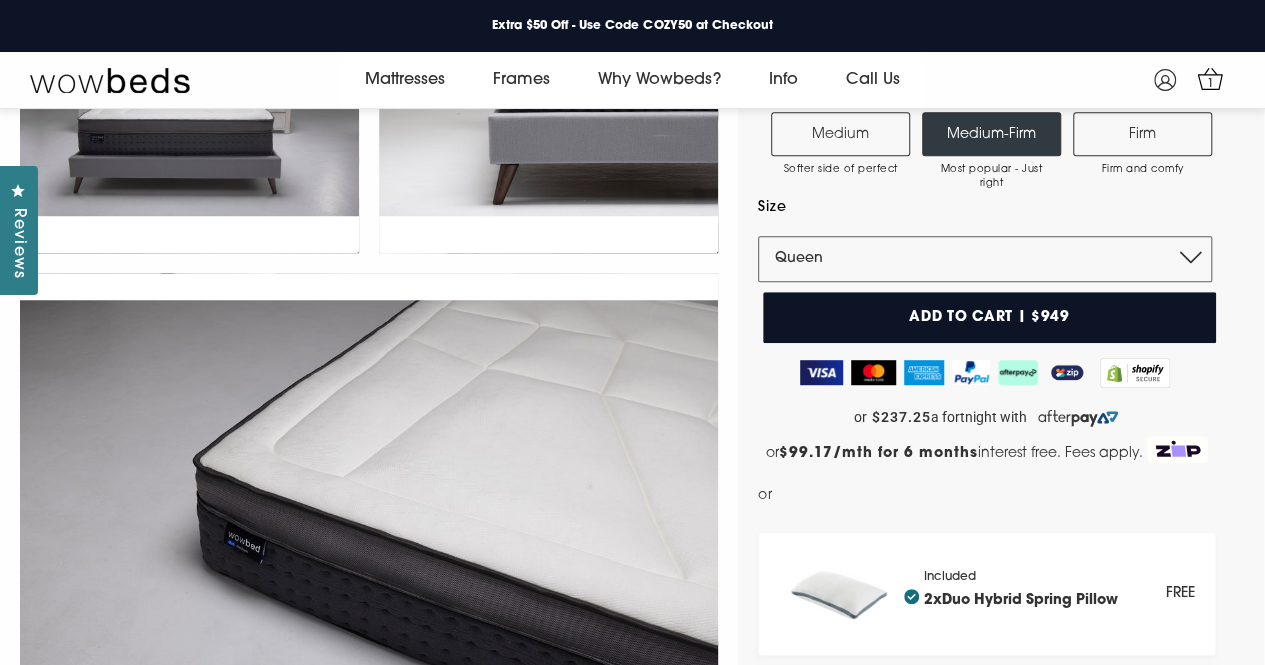scroll, scrollTop: 444, scrollLeft: 0, axis: vertical 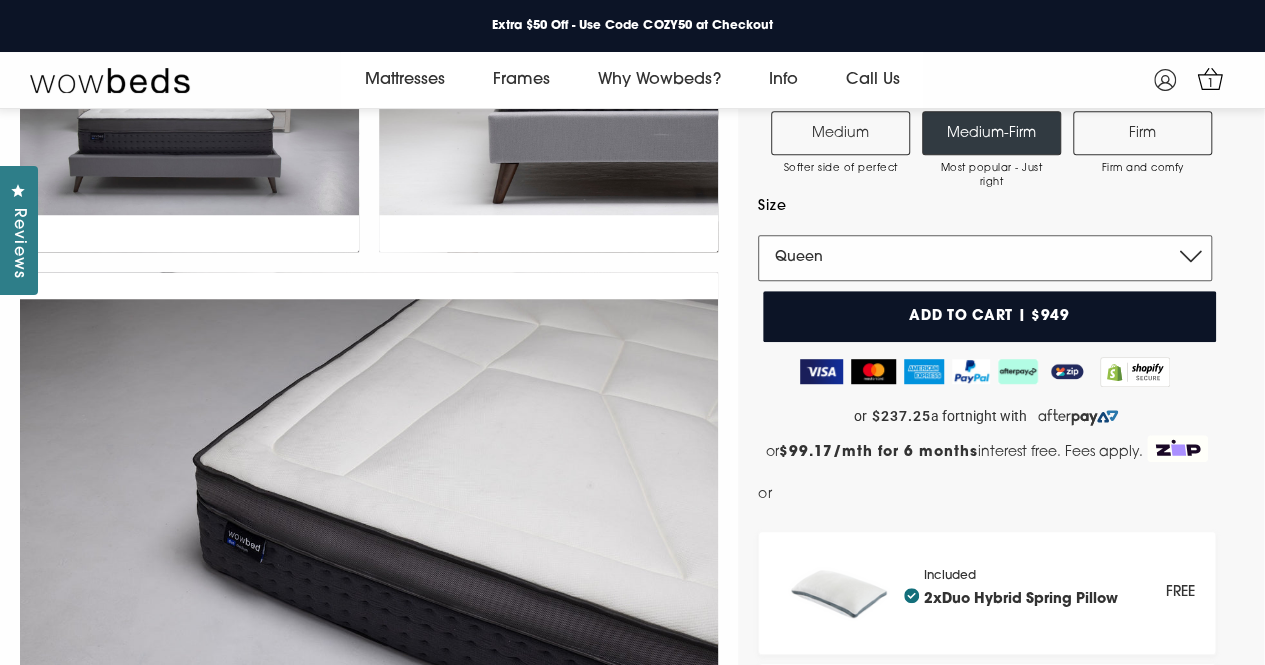 click on "Single King Single Double Queen King" at bounding box center (985, 258) 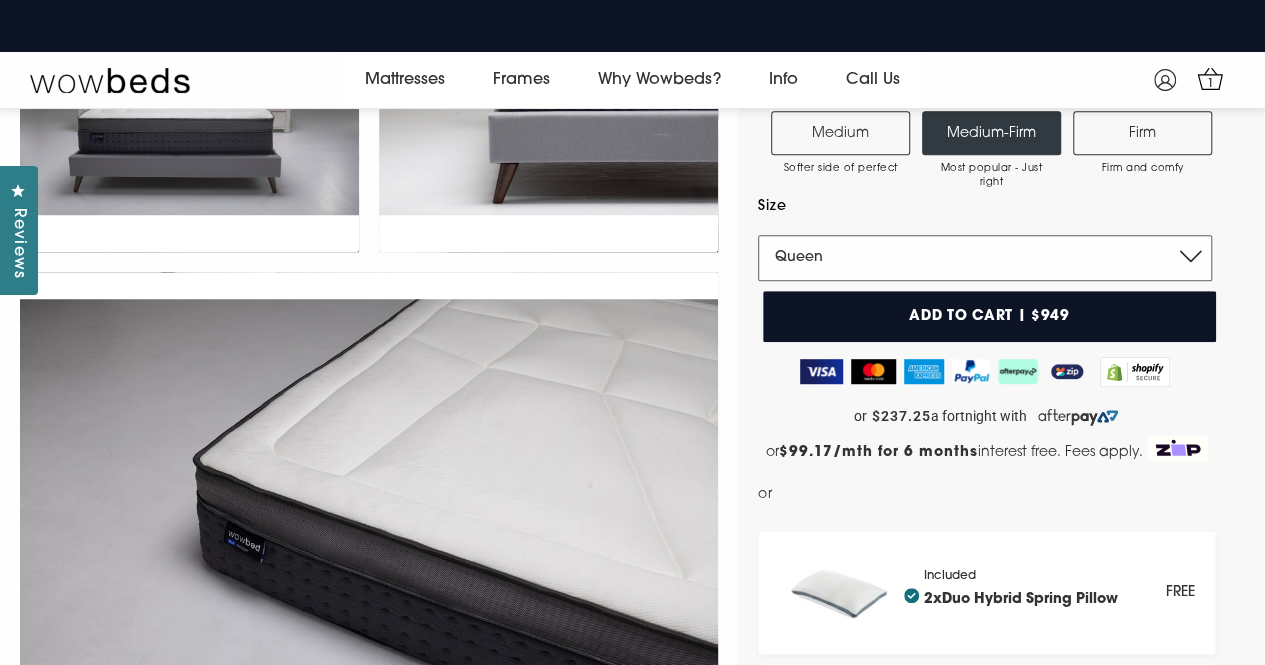 select on "King" 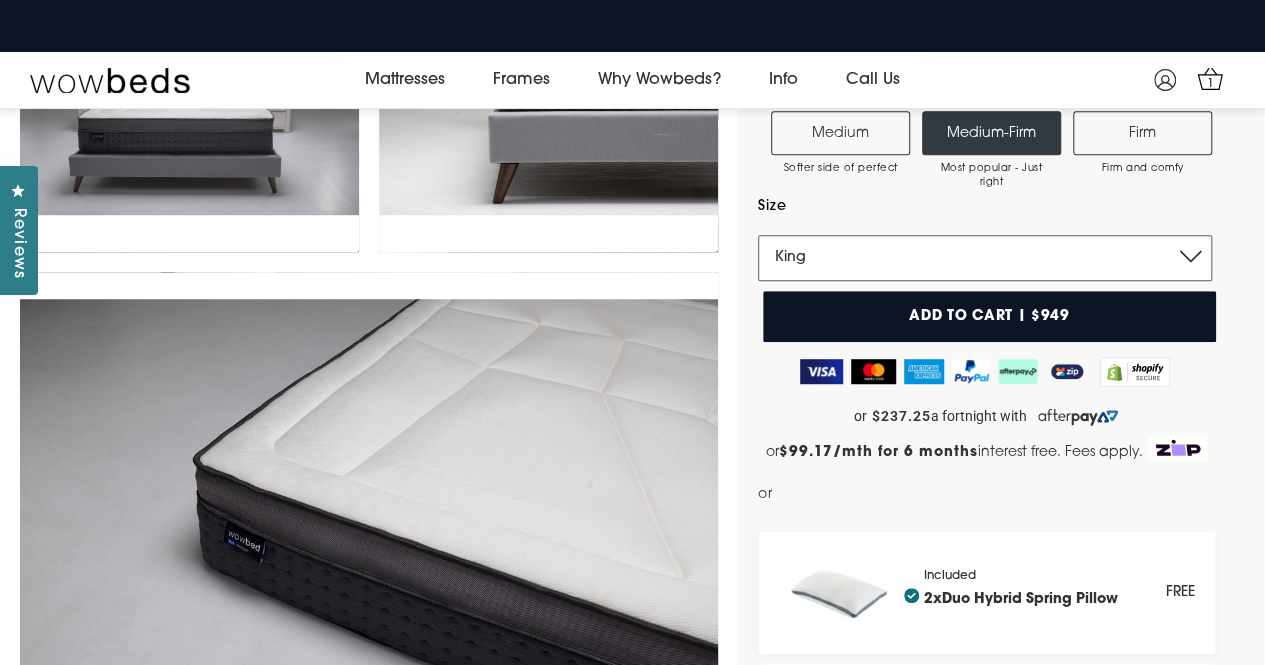 click on "Single King Single Double Queen King" at bounding box center (985, 258) 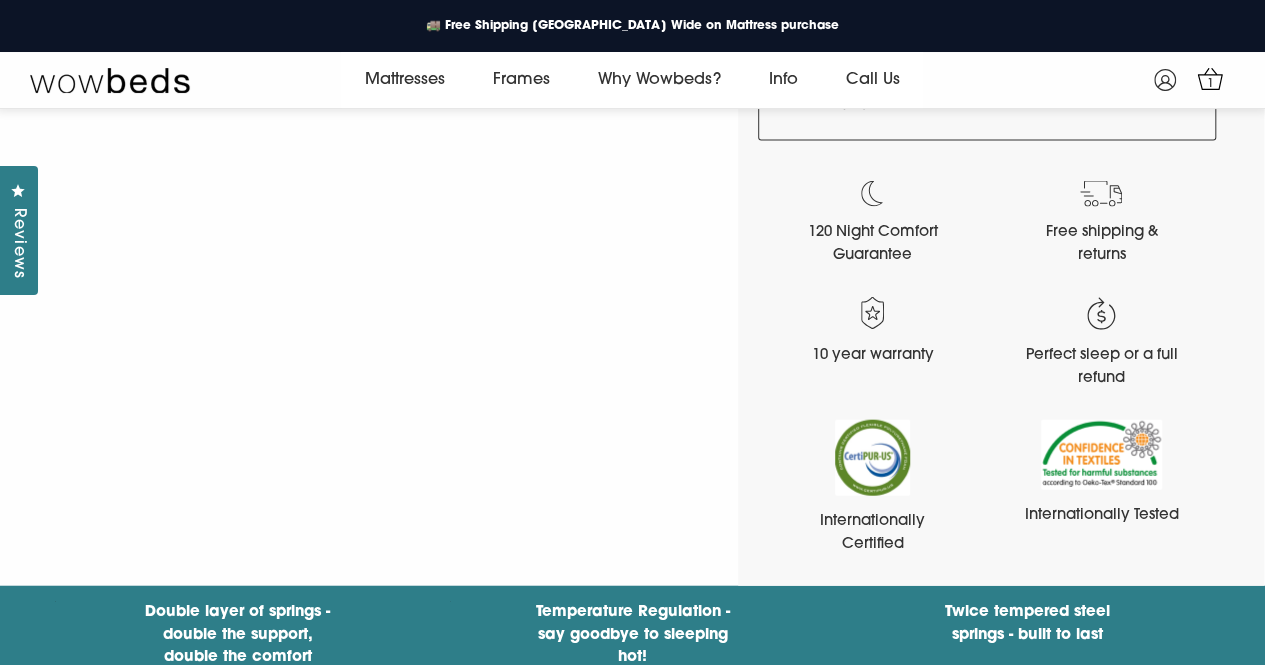 scroll, scrollTop: 2146, scrollLeft: 0, axis: vertical 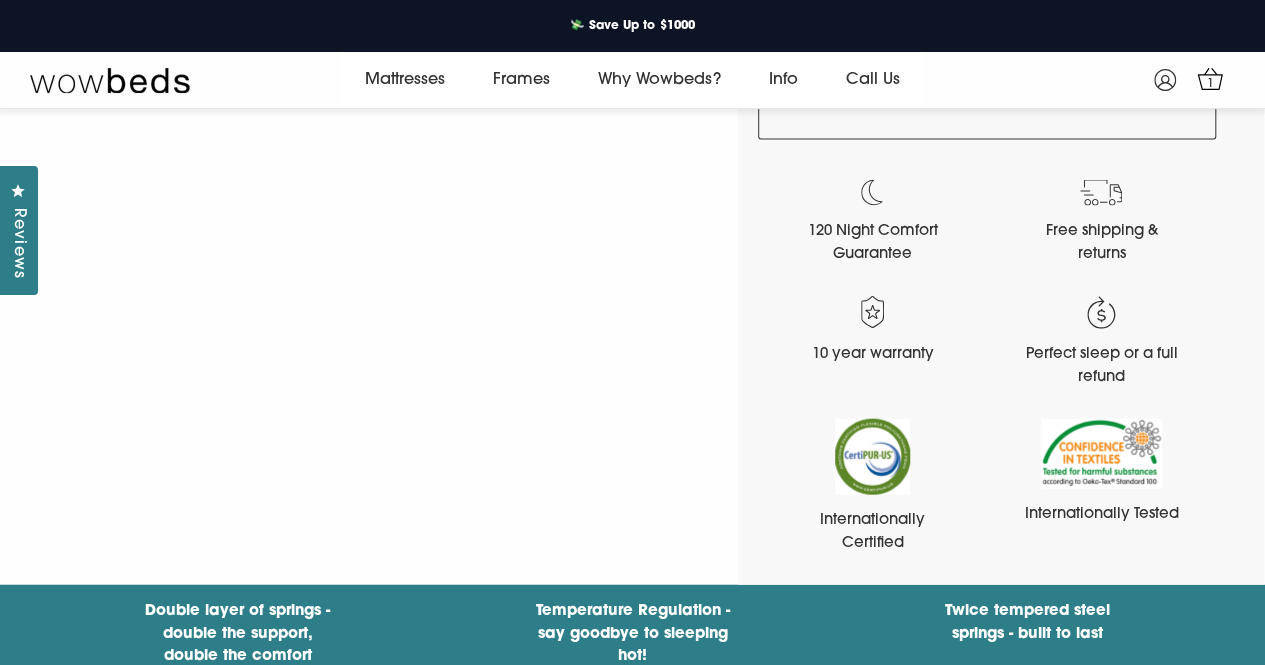 drag, startPoint x: 810, startPoint y: 299, endPoint x: 732, endPoint y: 337, distance: 86.764046 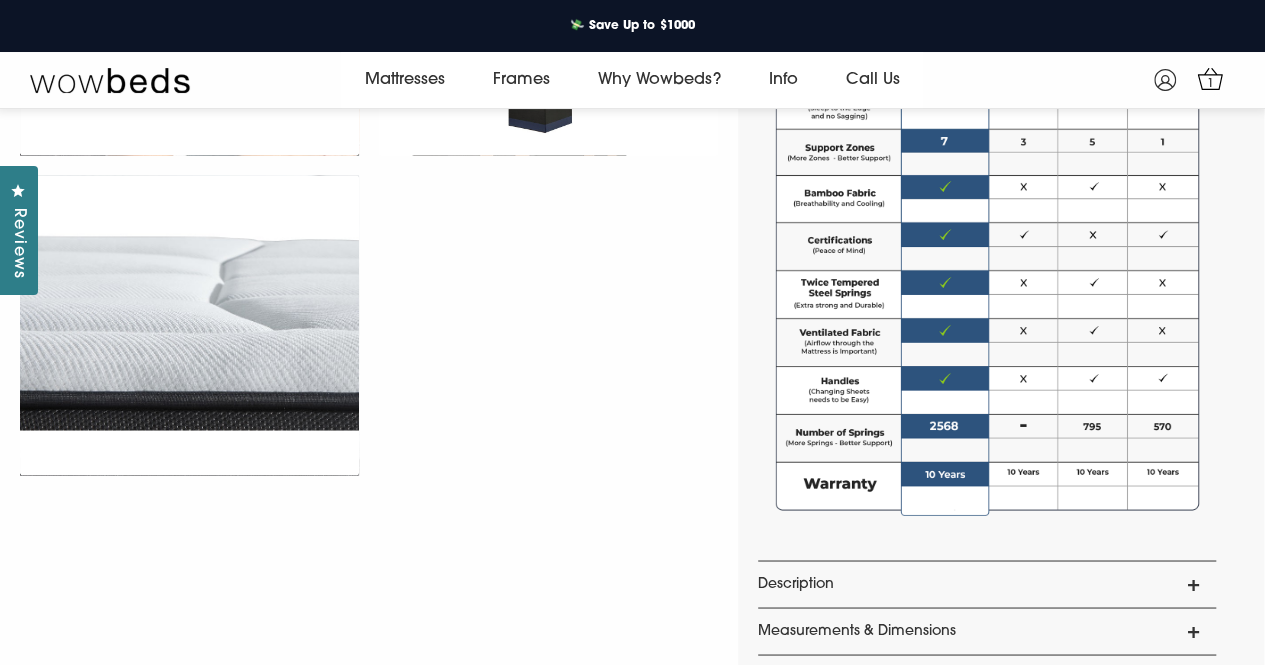 scroll, scrollTop: 1400, scrollLeft: 0, axis: vertical 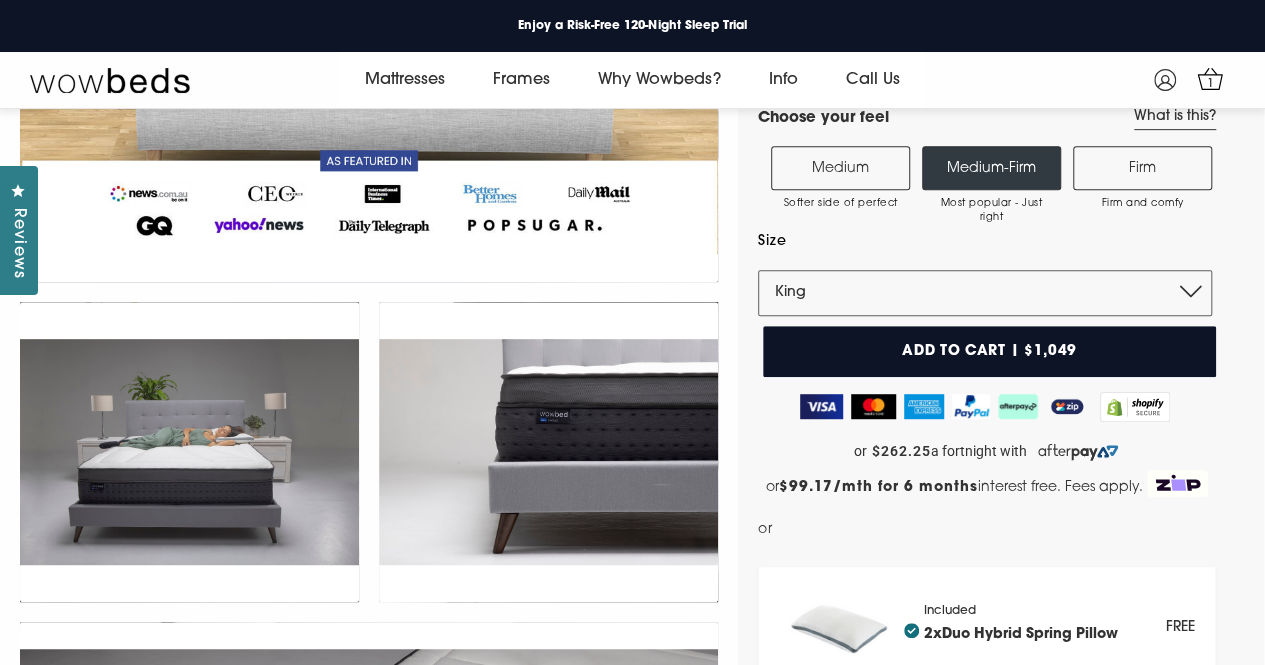click on "Add to cart | $1,049" at bounding box center [989, 351] 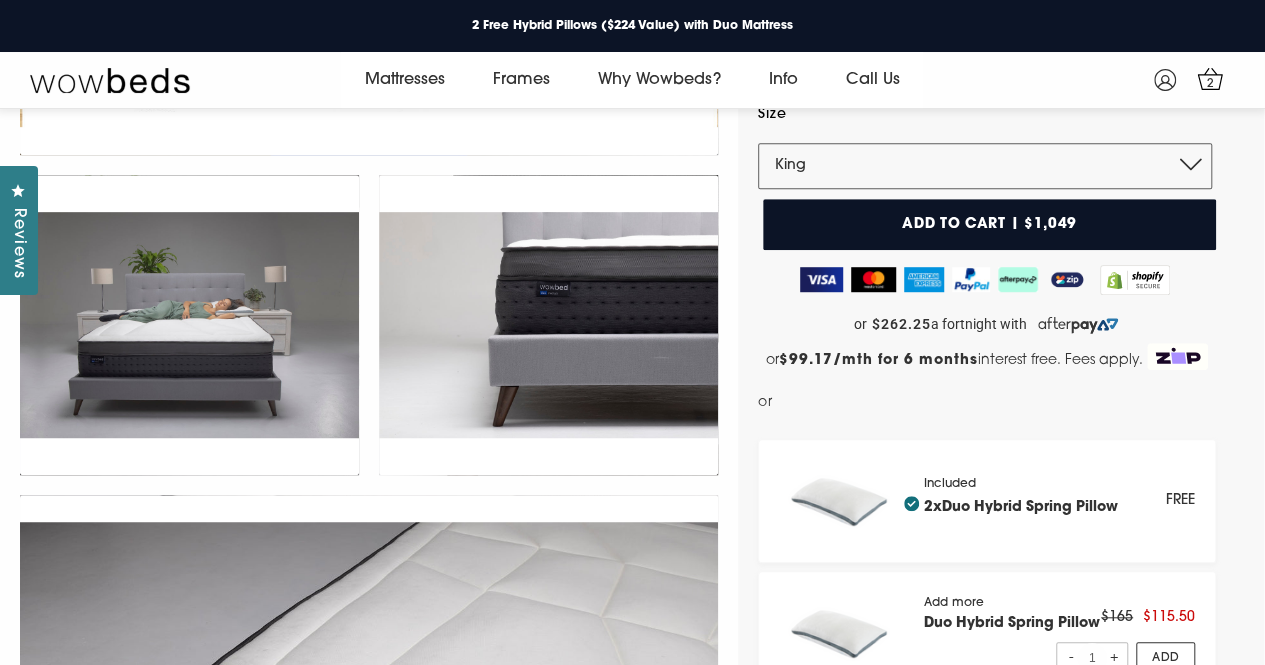 scroll, scrollTop: 537, scrollLeft: 0, axis: vertical 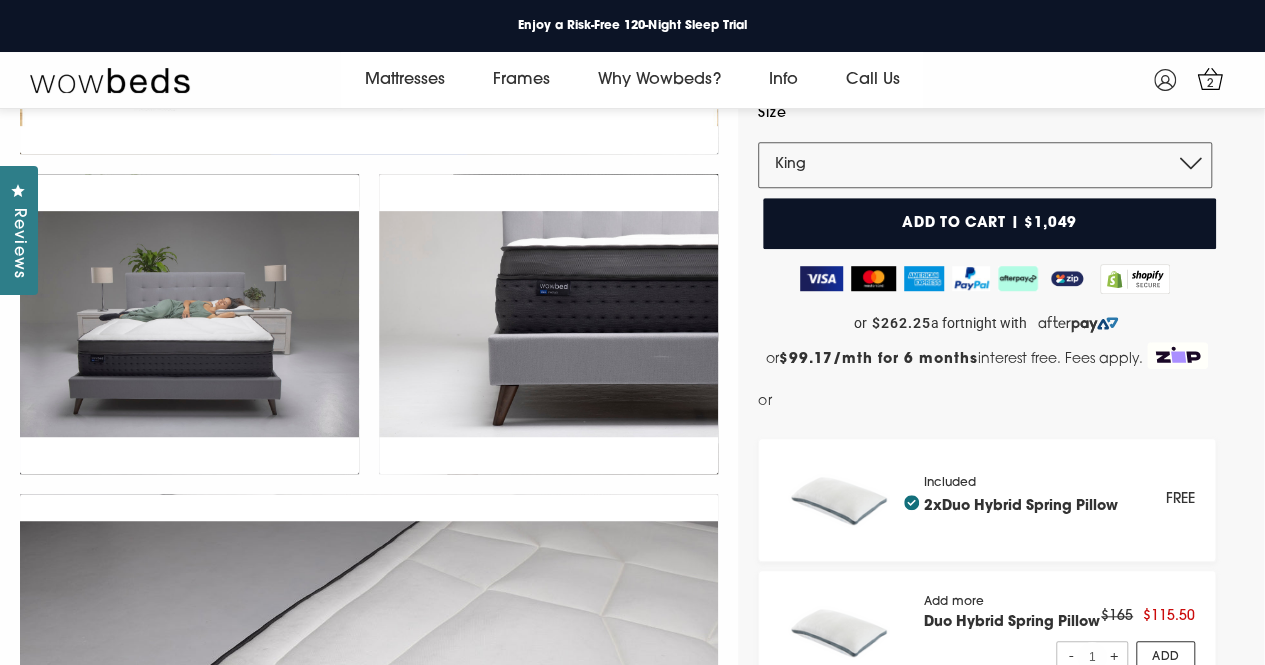 click on "Add to cart | $1,049" at bounding box center (989, 223) 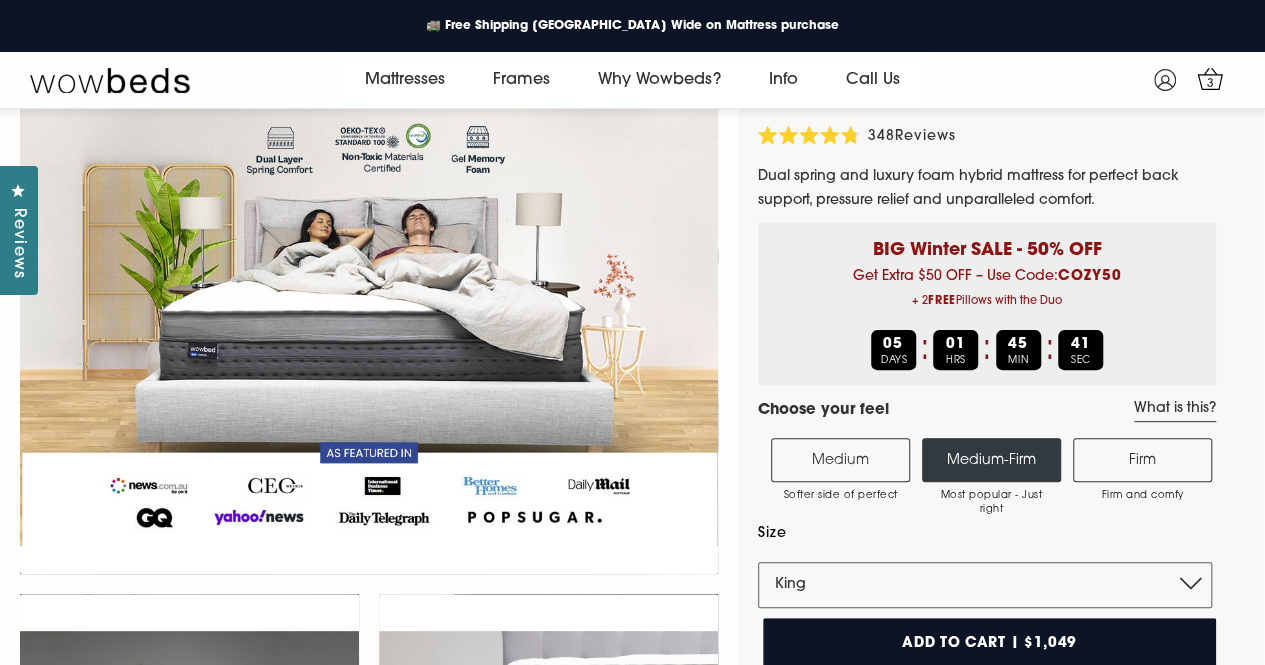 scroll, scrollTop: 0, scrollLeft: 0, axis: both 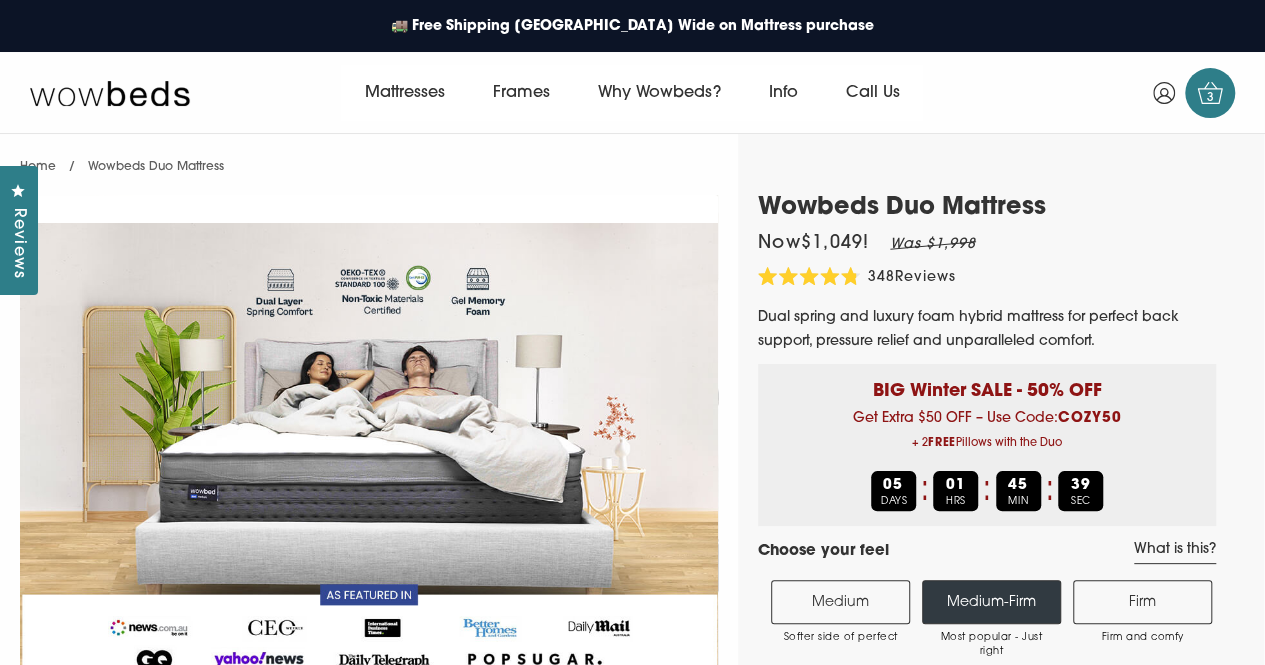 click on "3" at bounding box center [1210, 98] 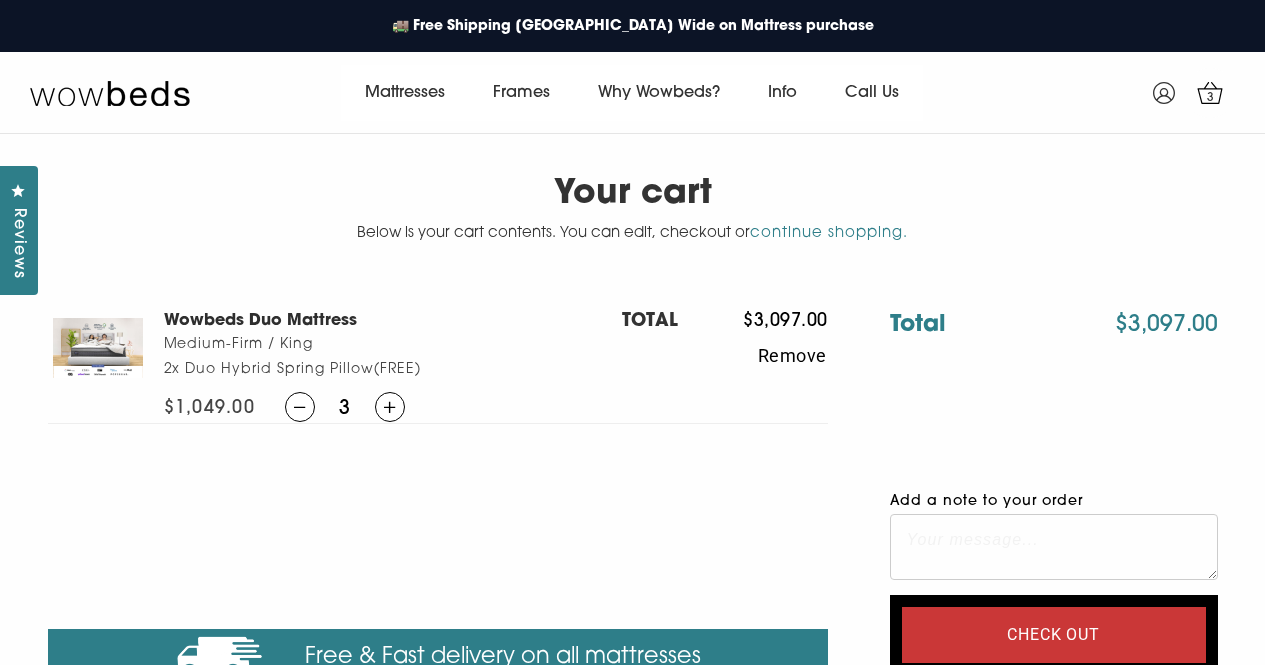 scroll, scrollTop: 0, scrollLeft: 0, axis: both 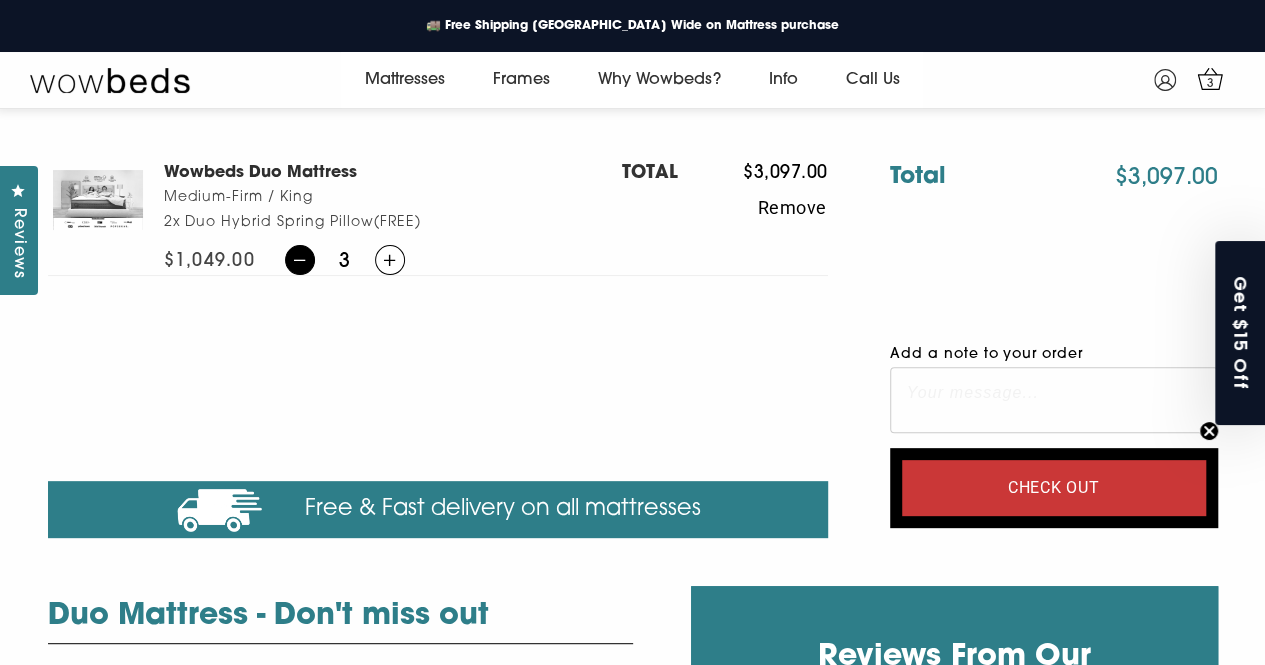 click at bounding box center [300, 260] 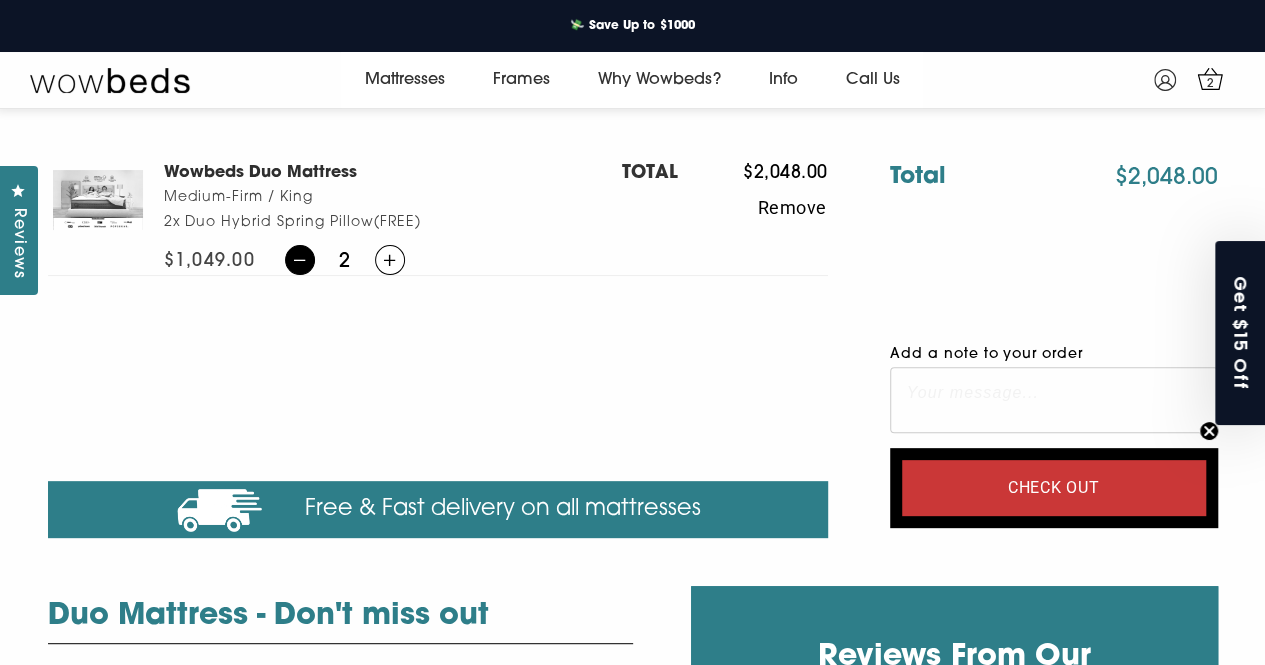 click at bounding box center (300, 260) 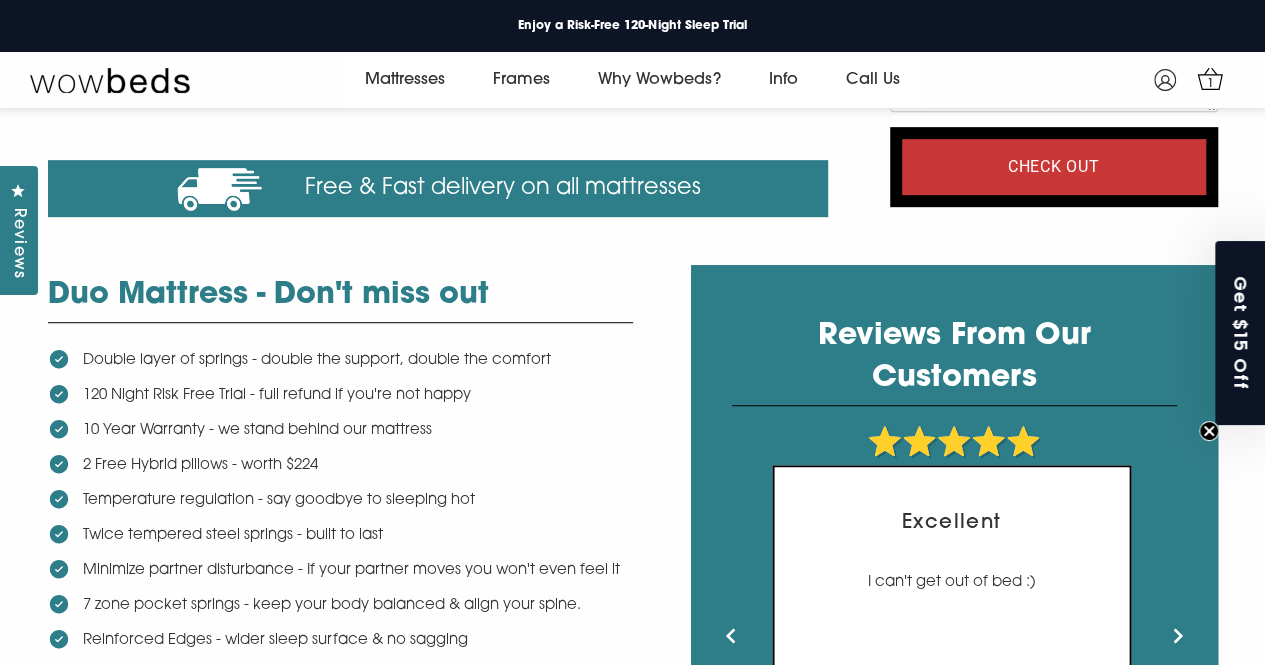 scroll, scrollTop: 449, scrollLeft: 0, axis: vertical 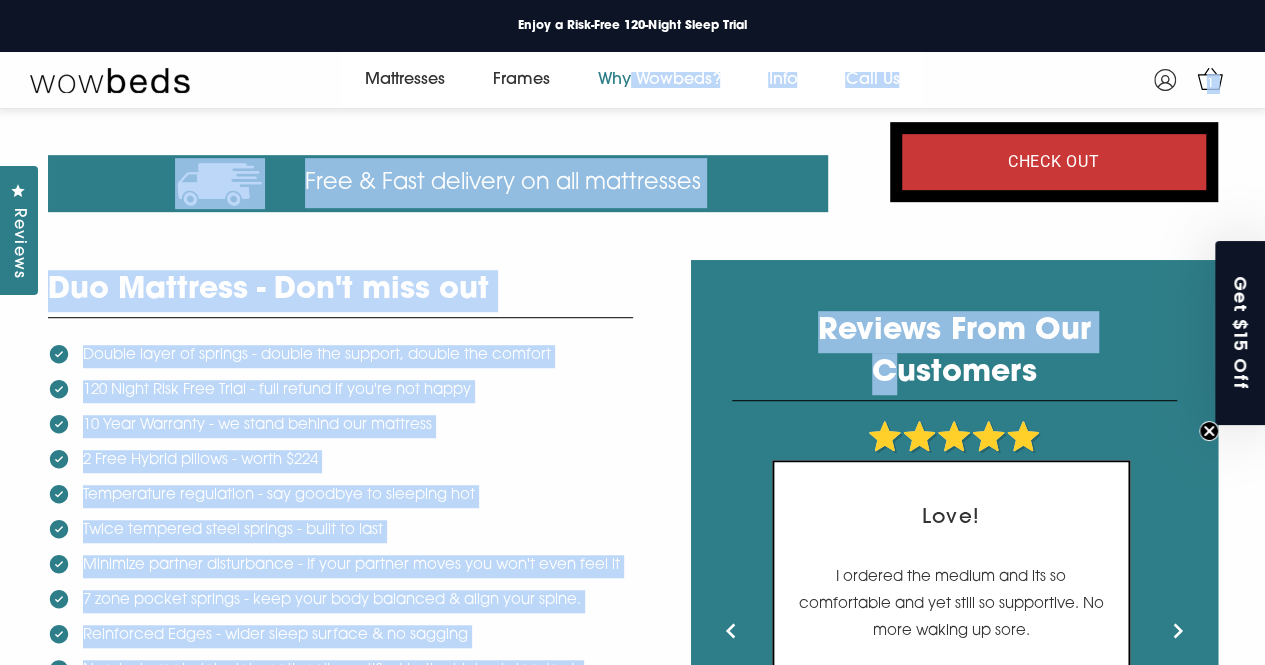 drag, startPoint x: 662, startPoint y: 357, endPoint x: 627, endPoint y: 88, distance: 271.2674 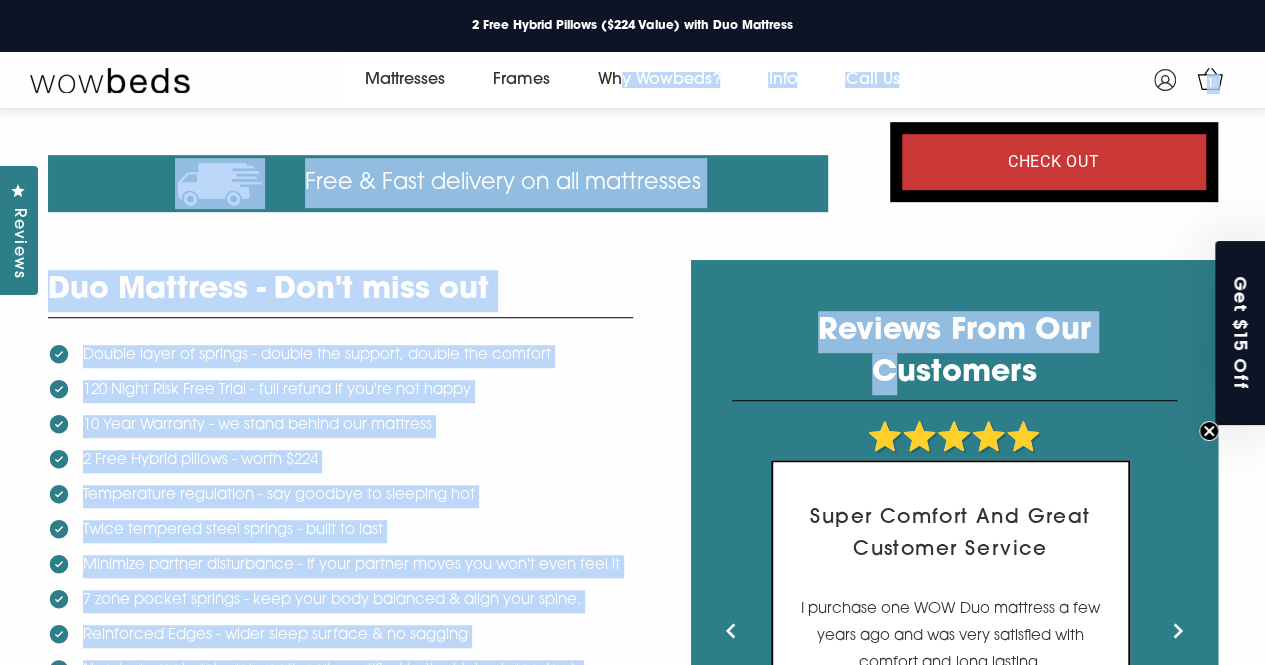 click on "120 Night Risk Free Trial - full refund if you're not happy" at bounding box center (340, 393) 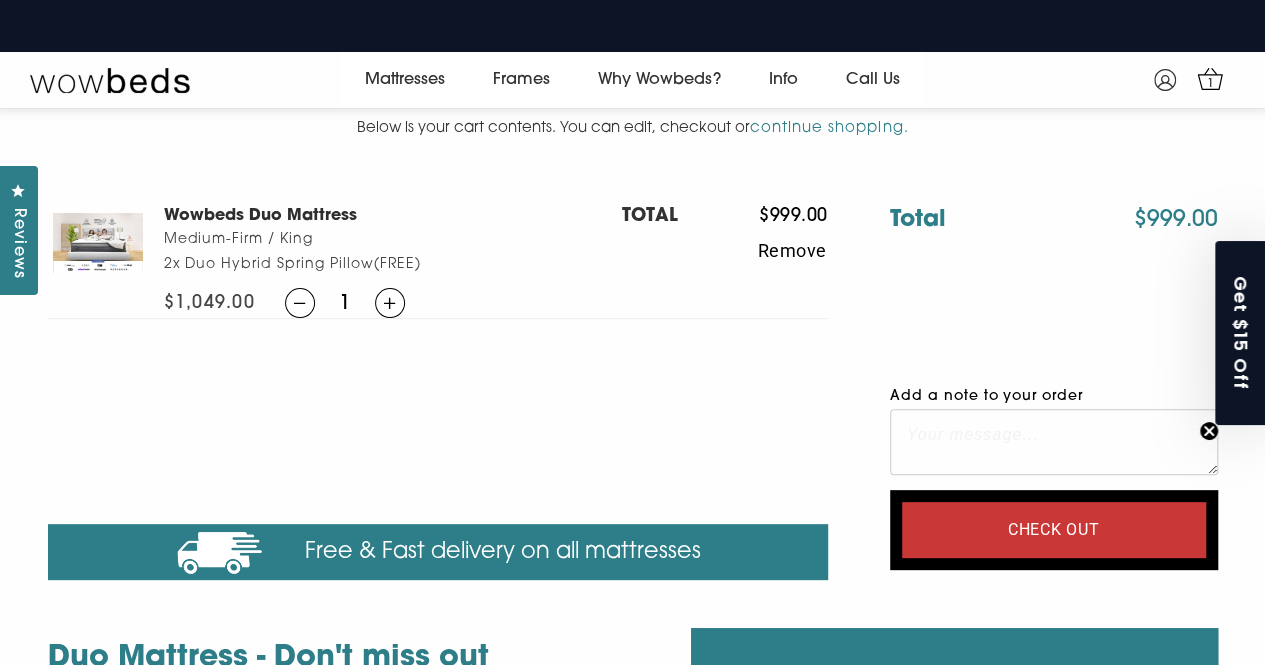 scroll, scrollTop: 92, scrollLeft: 0, axis: vertical 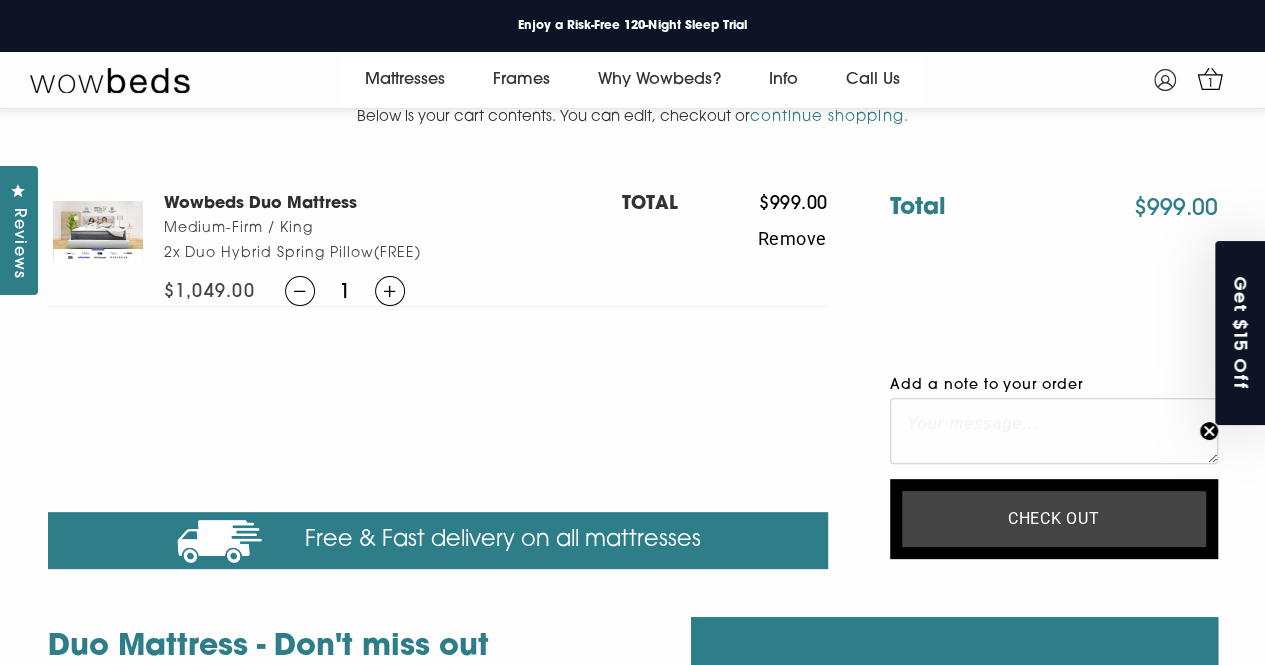 click on "Check out" at bounding box center (1054, 519) 